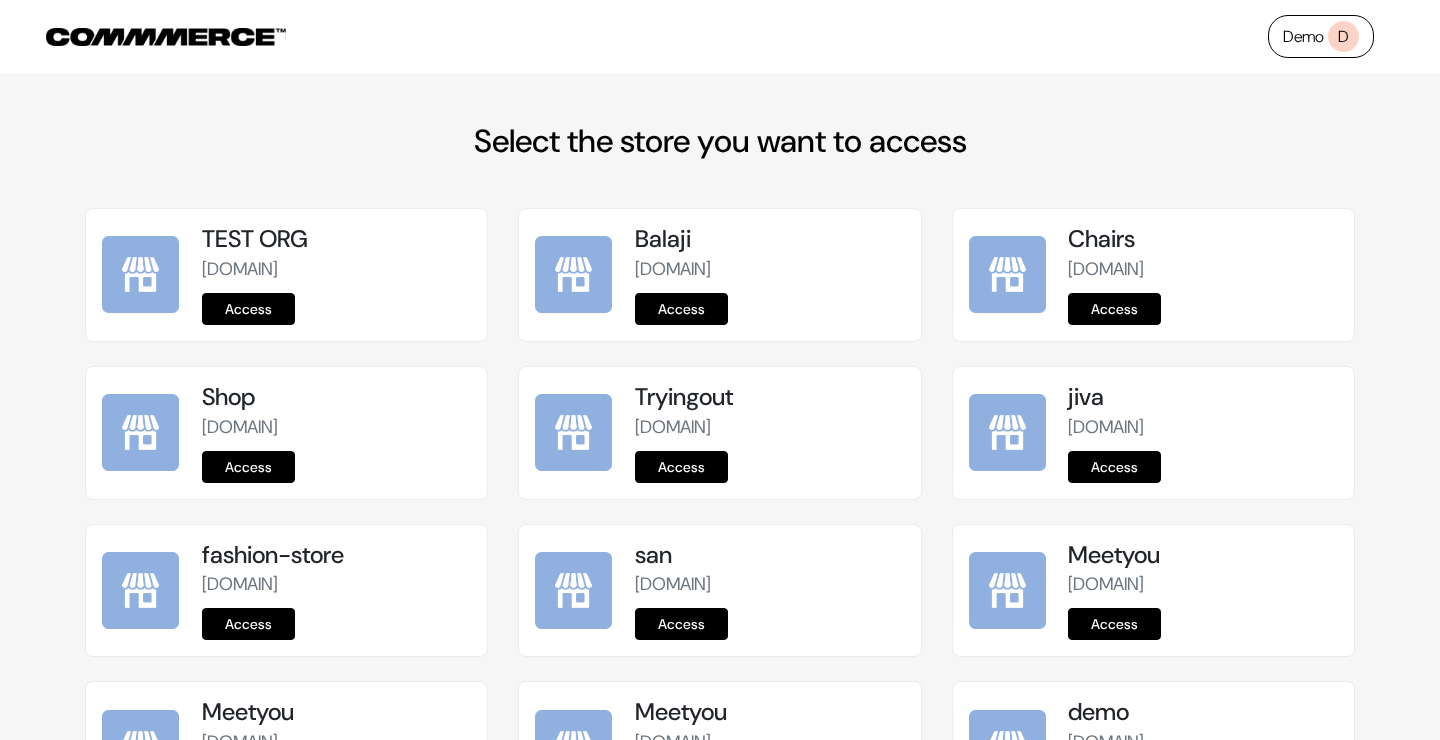 scroll, scrollTop: 0, scrollLeft: 0, axis: both 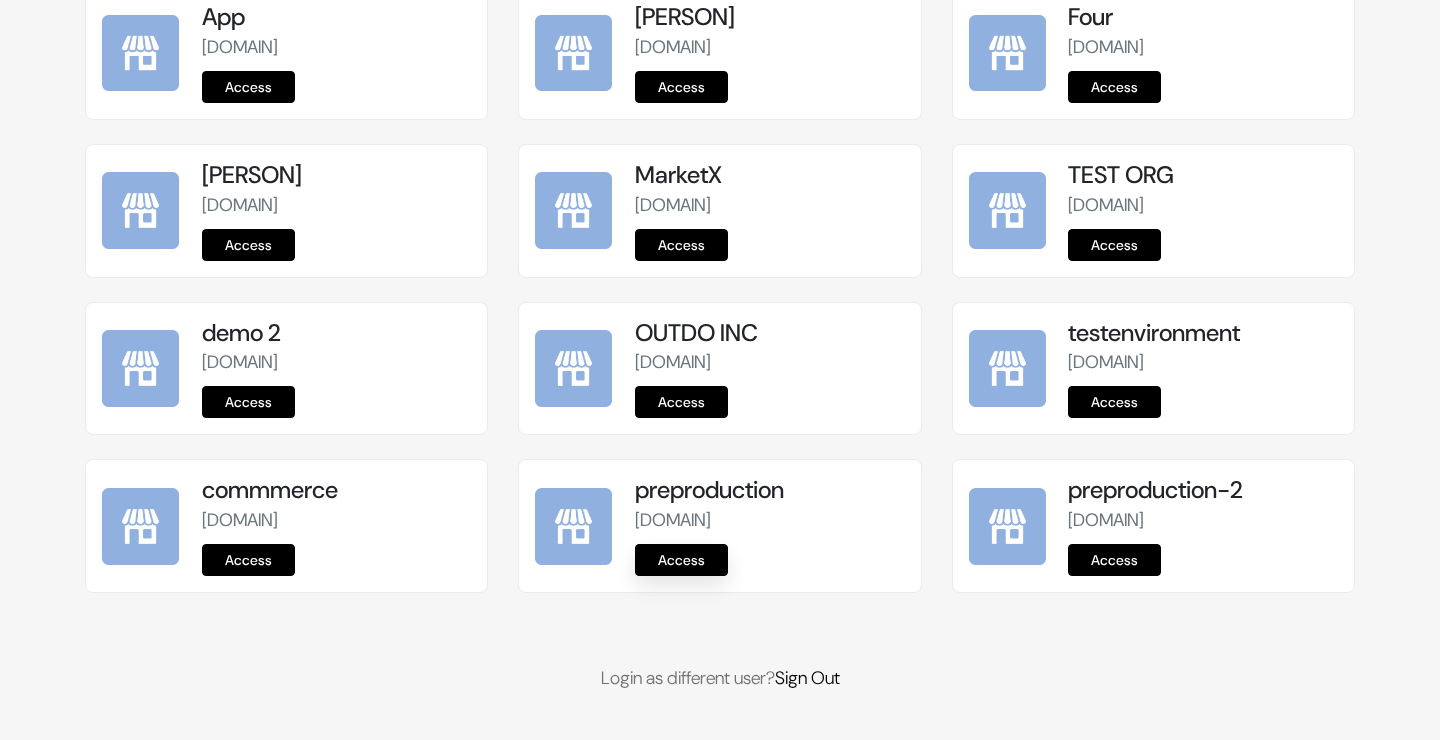 click on "Access" at bounding box center [681, 560] 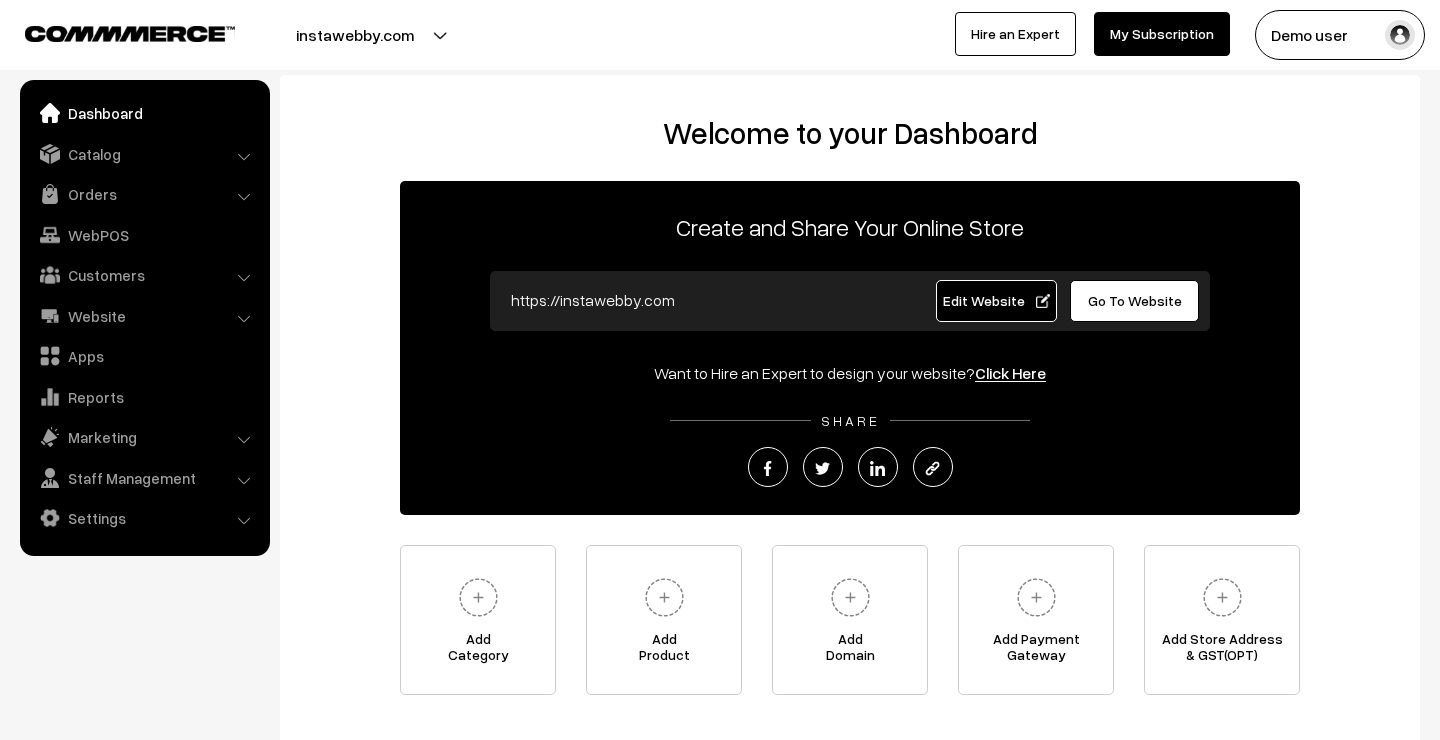 scroll, scrollTop: 0, scrollLeft: 0, axis: both 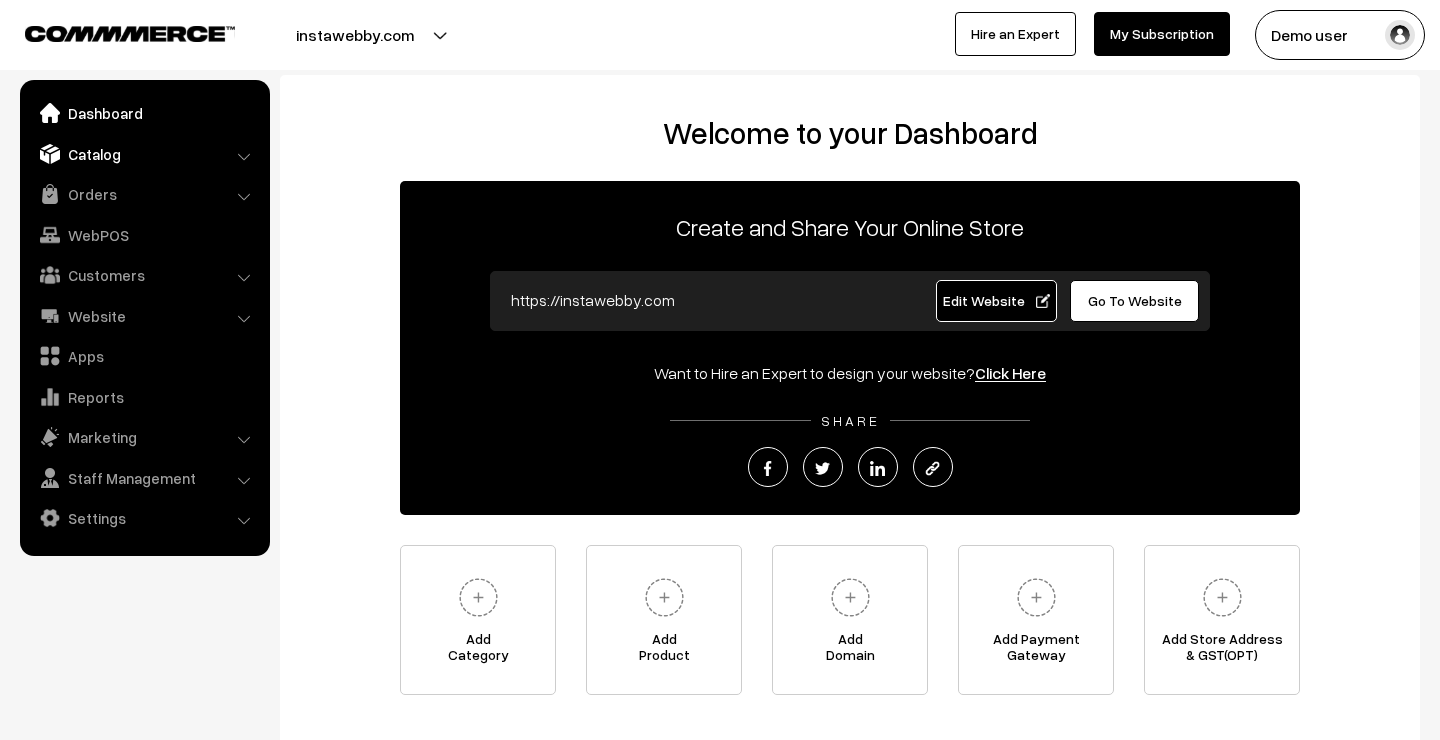 click on "Catalog" at bounding box center [144, 154] 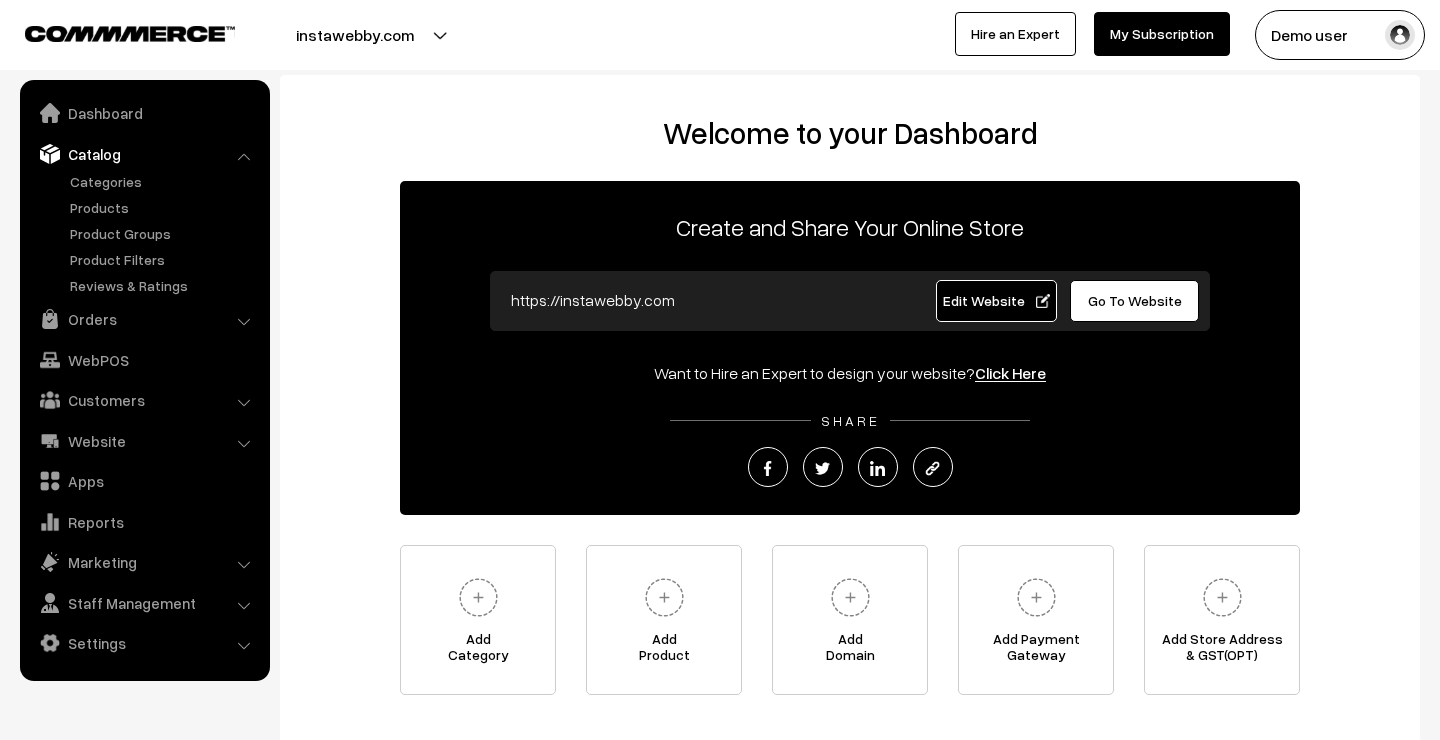 click on "Catalog" at bounding box center (144, 154) 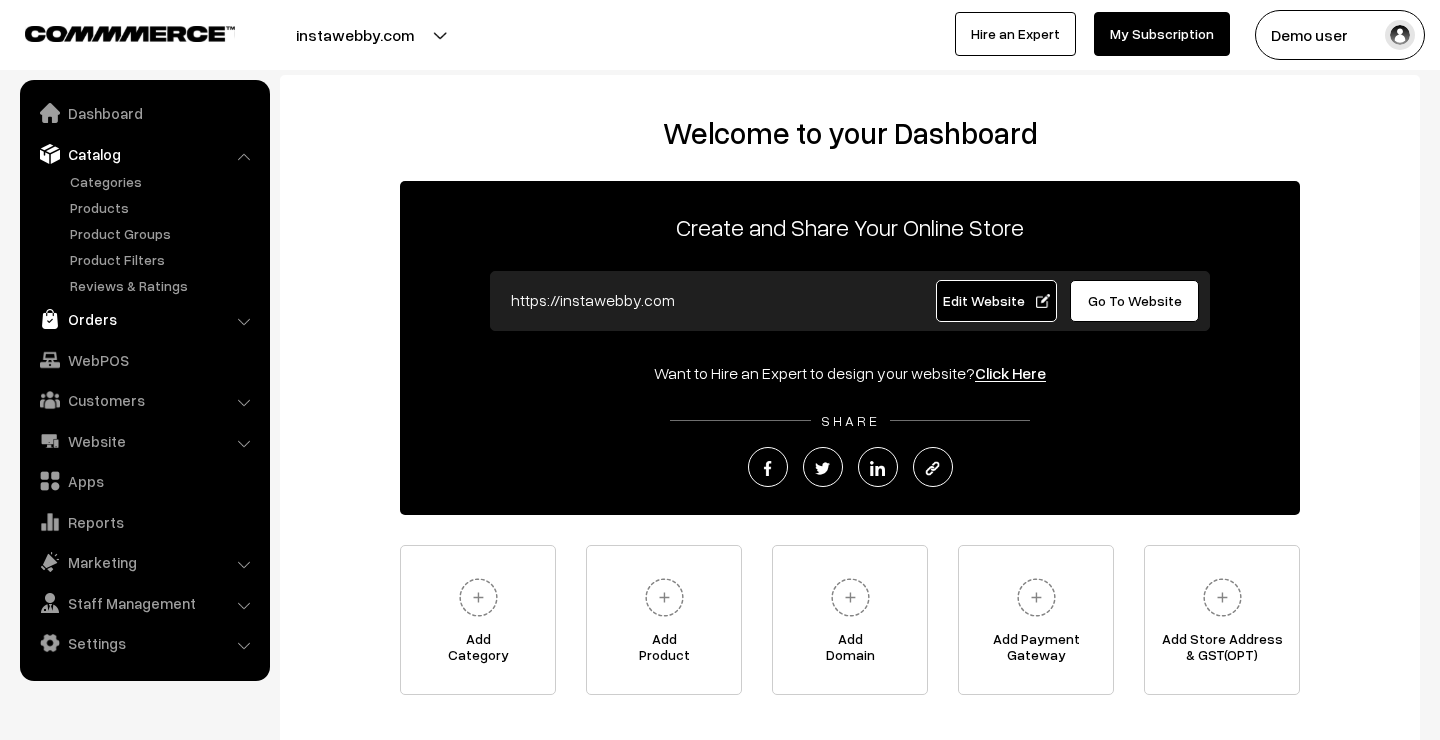 click on "Orders" at bounding box center (144, 319) 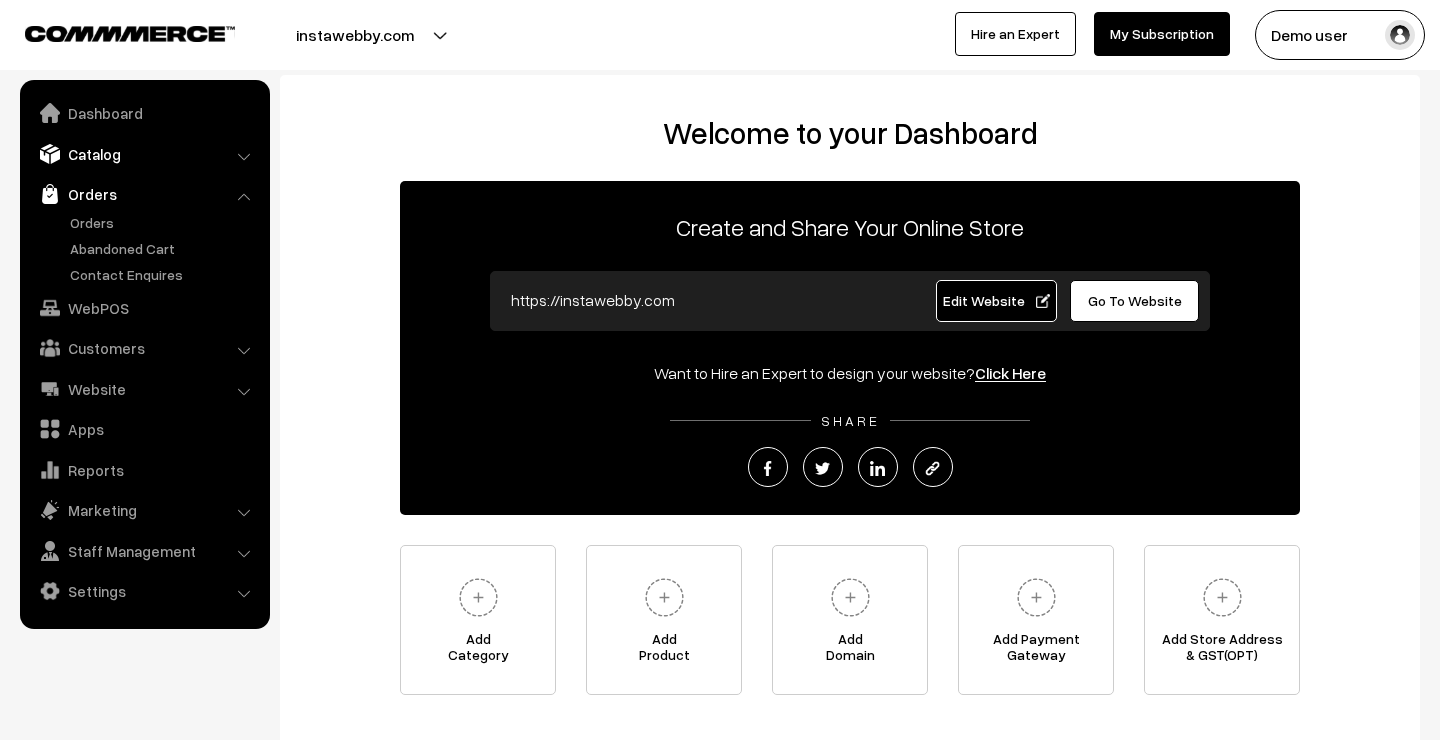 click on "Catalog" at bounding box center (144, 154) 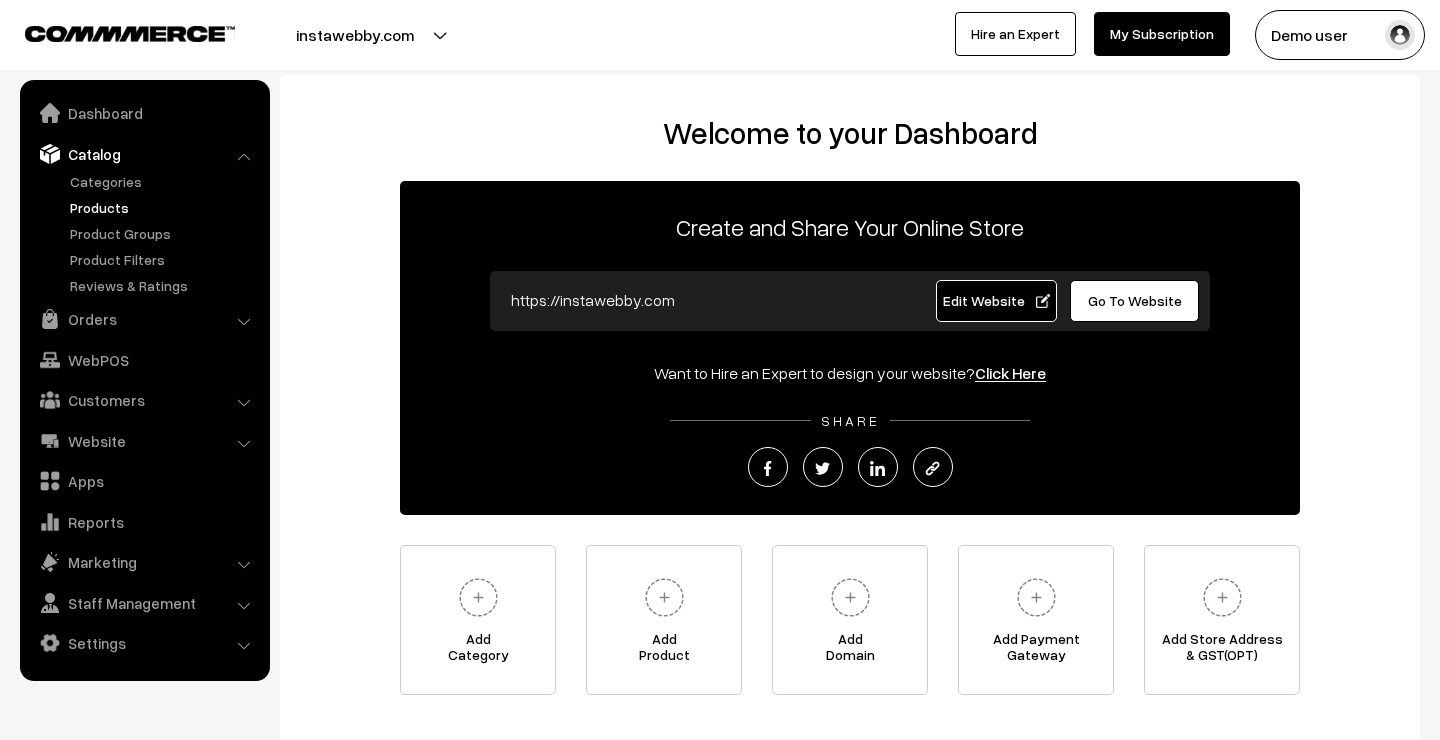 click on "Products" at bounding box center [164, 207] 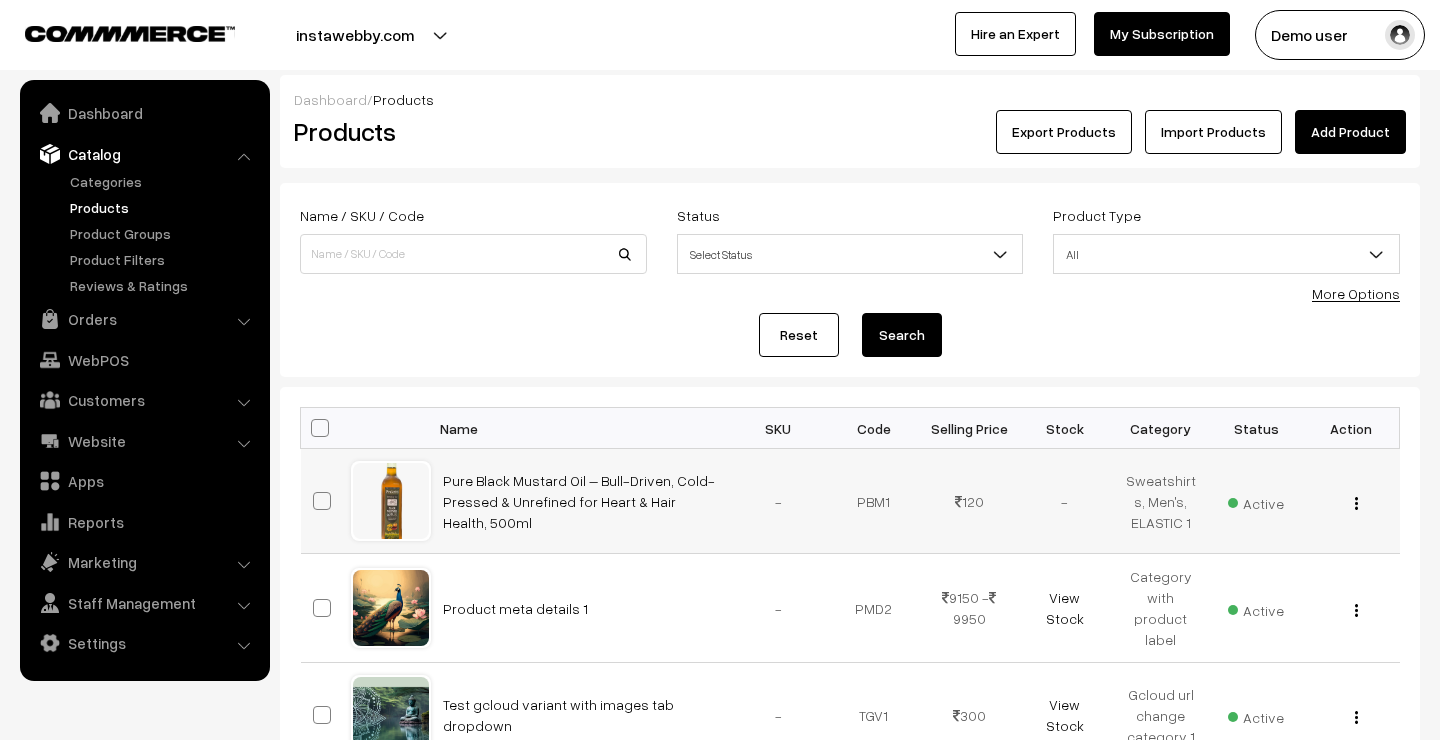 scroll, scrollTop: 0, scrollLeft: 0, axis: both 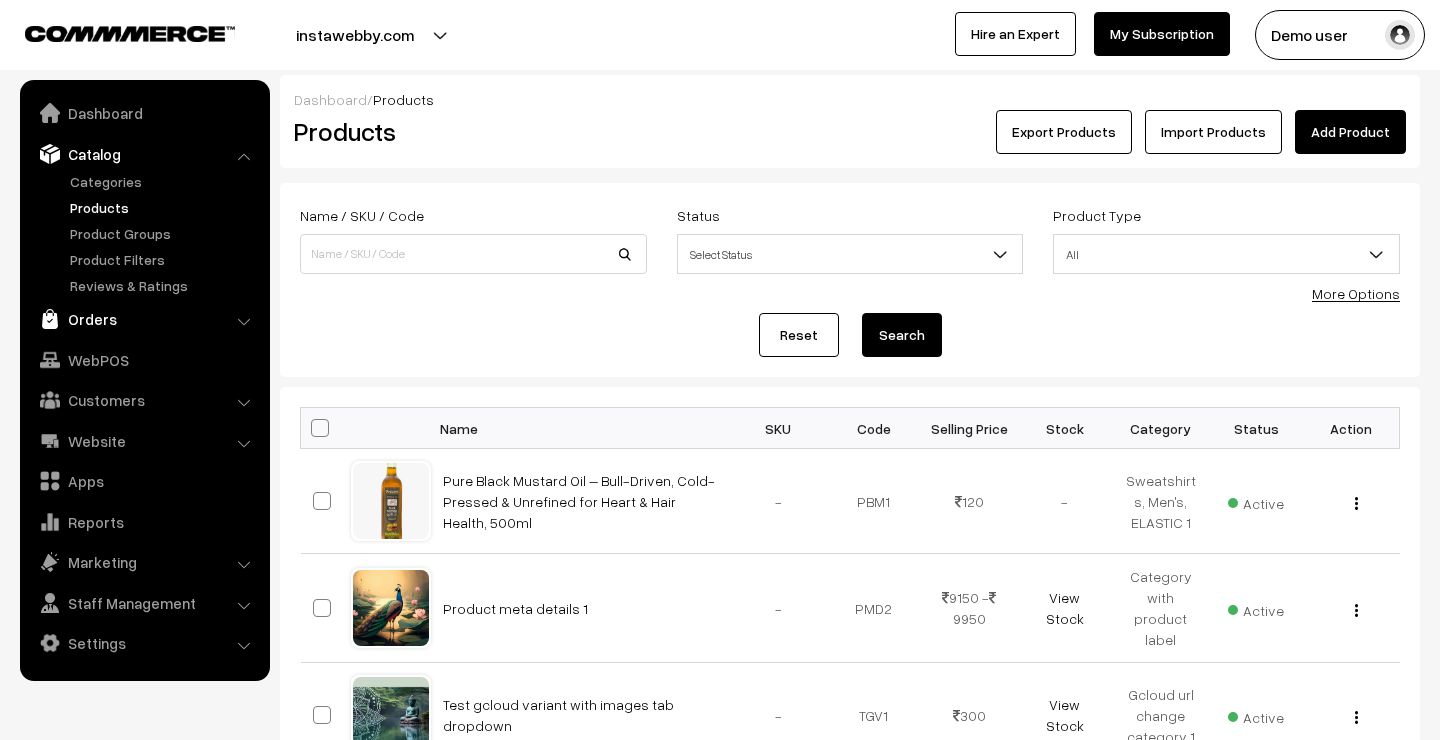 click on "Orders" at bounding box center (144, 319) 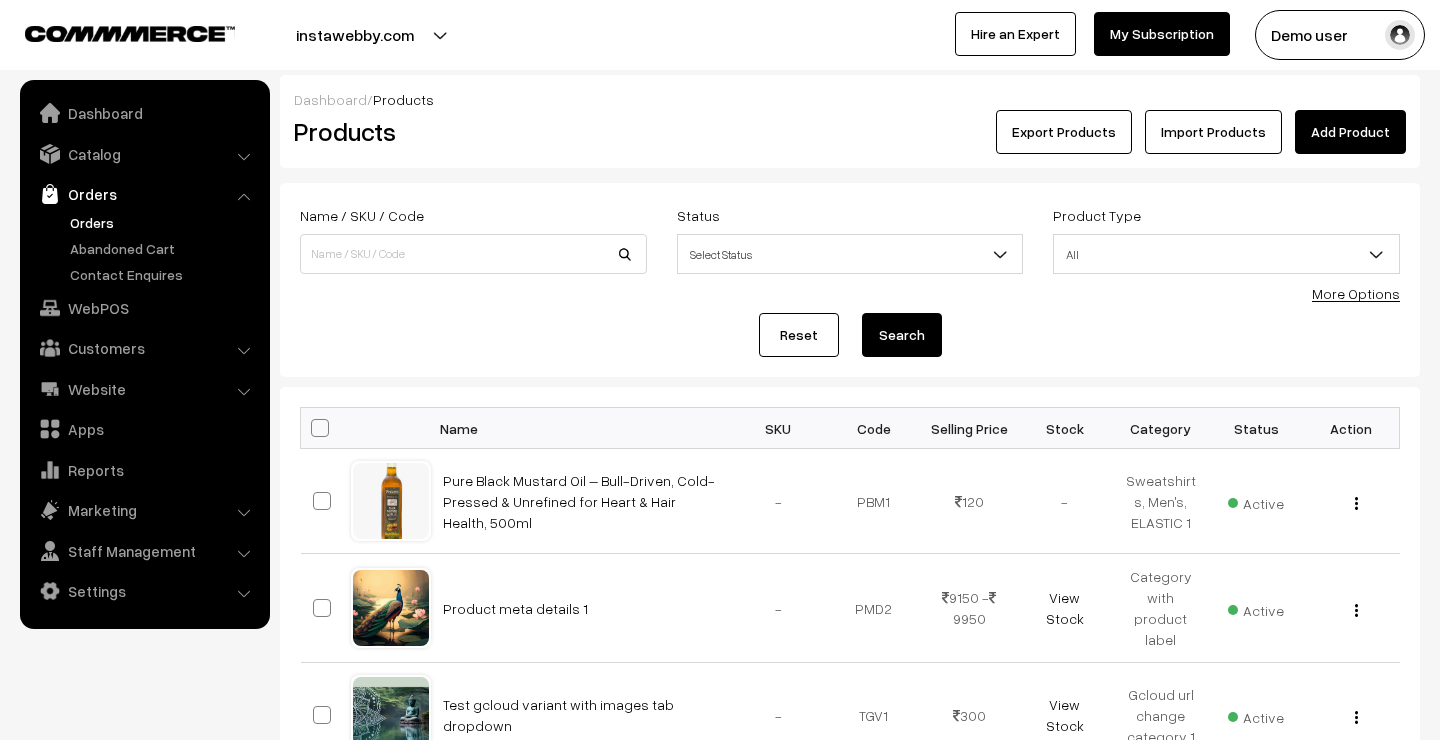 click on "Orders" at bounding box center [164, 222] 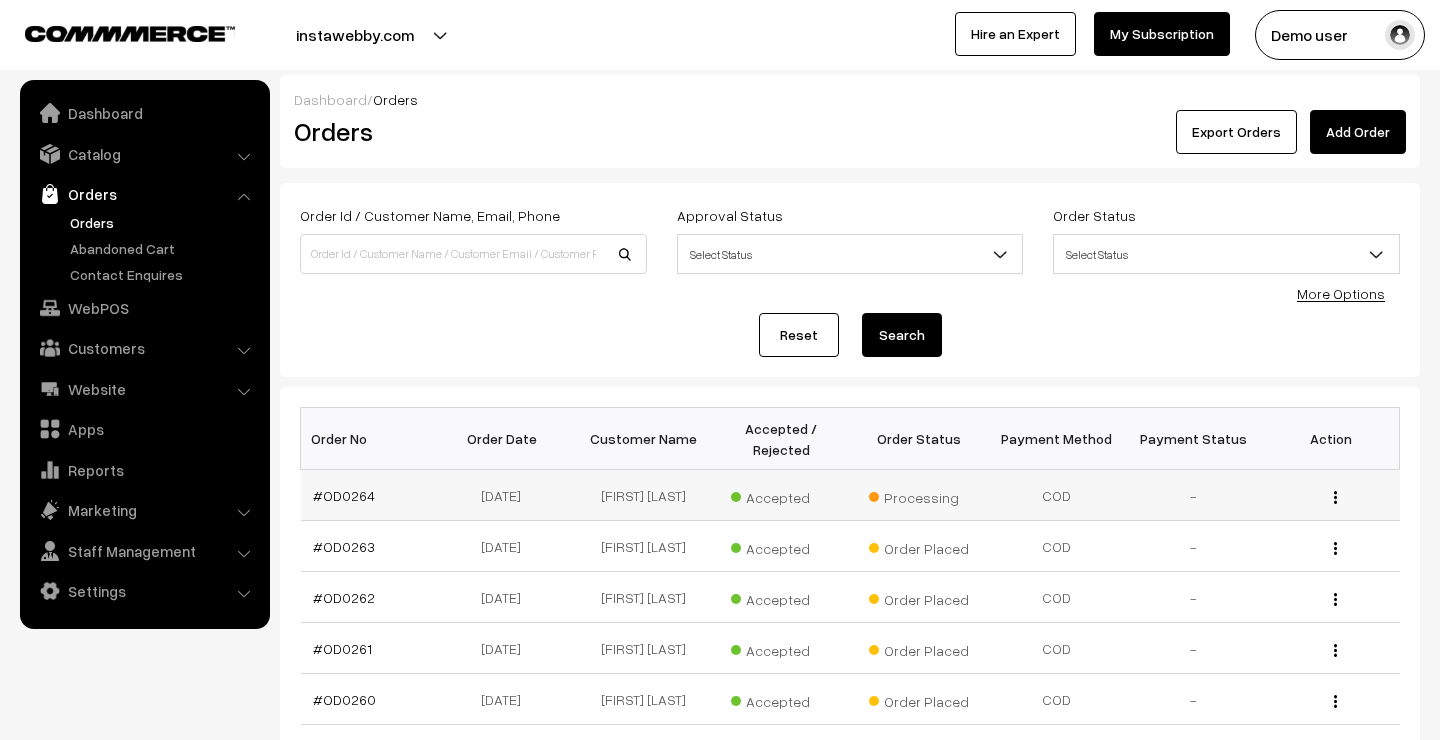 scroll, scrollTop: 0, scrollLeft: 0, axis: both 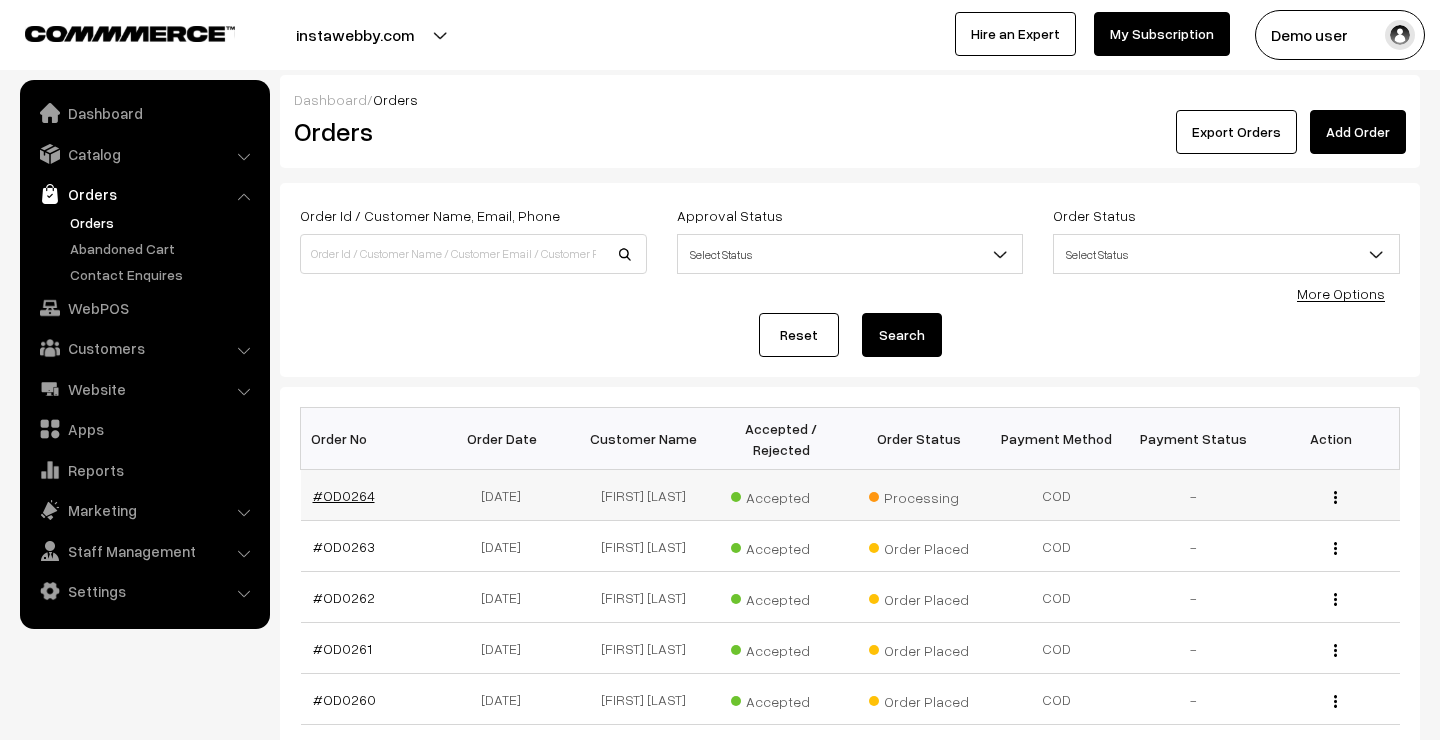 click on "#OD0264" at bounding box center [344, 495] 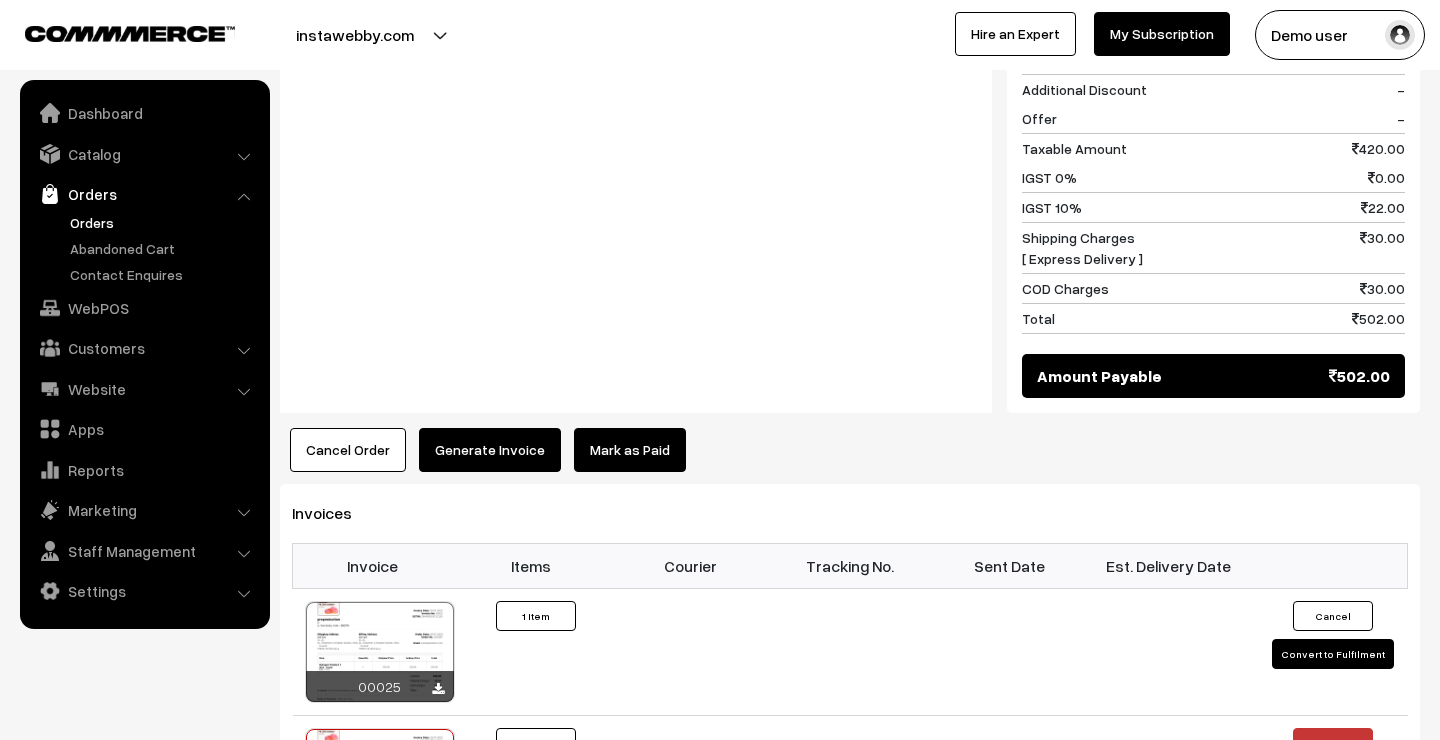 scroll, scrollTop: 1170, scrollLeft: 0, axis: vertical 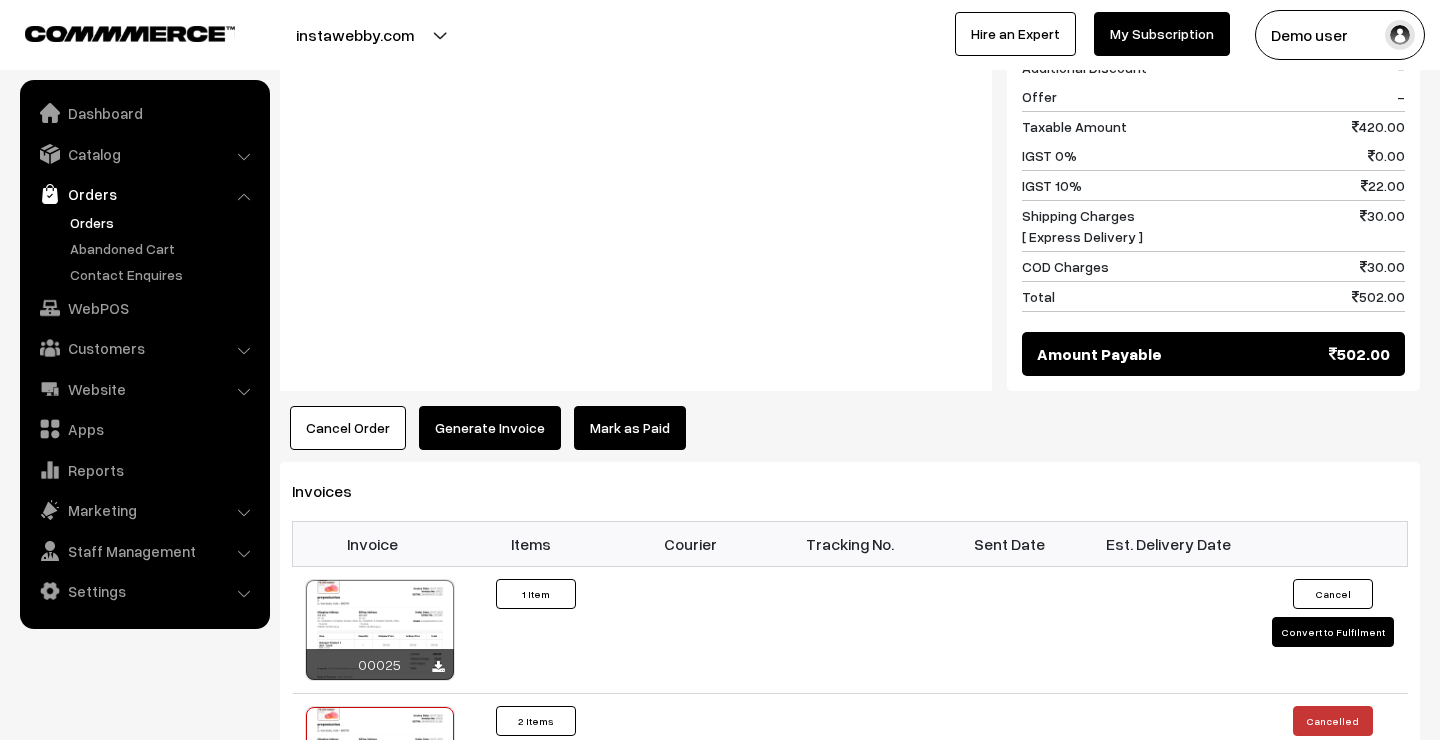 click on "Generate Invoice" at bounding box center [490, 428] 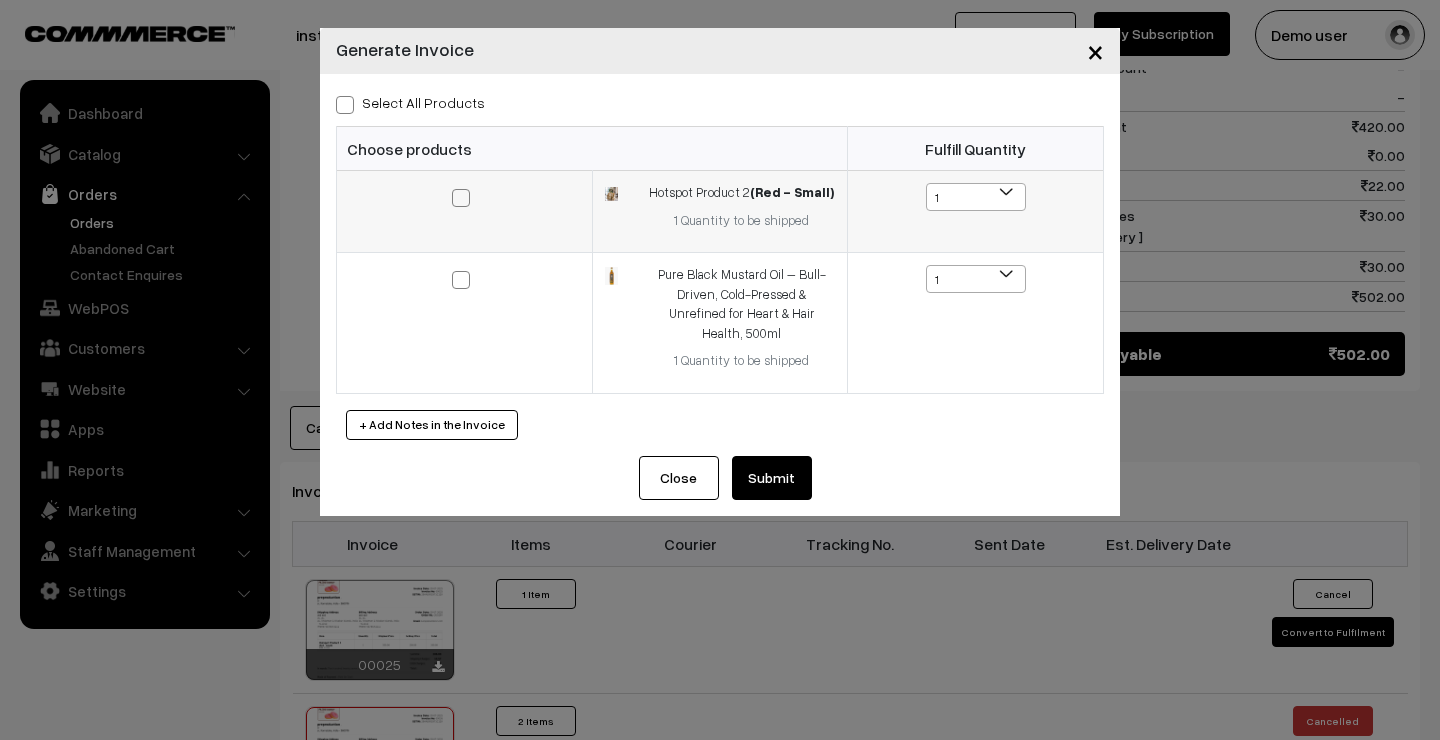 click at bounding box center (461, 198) 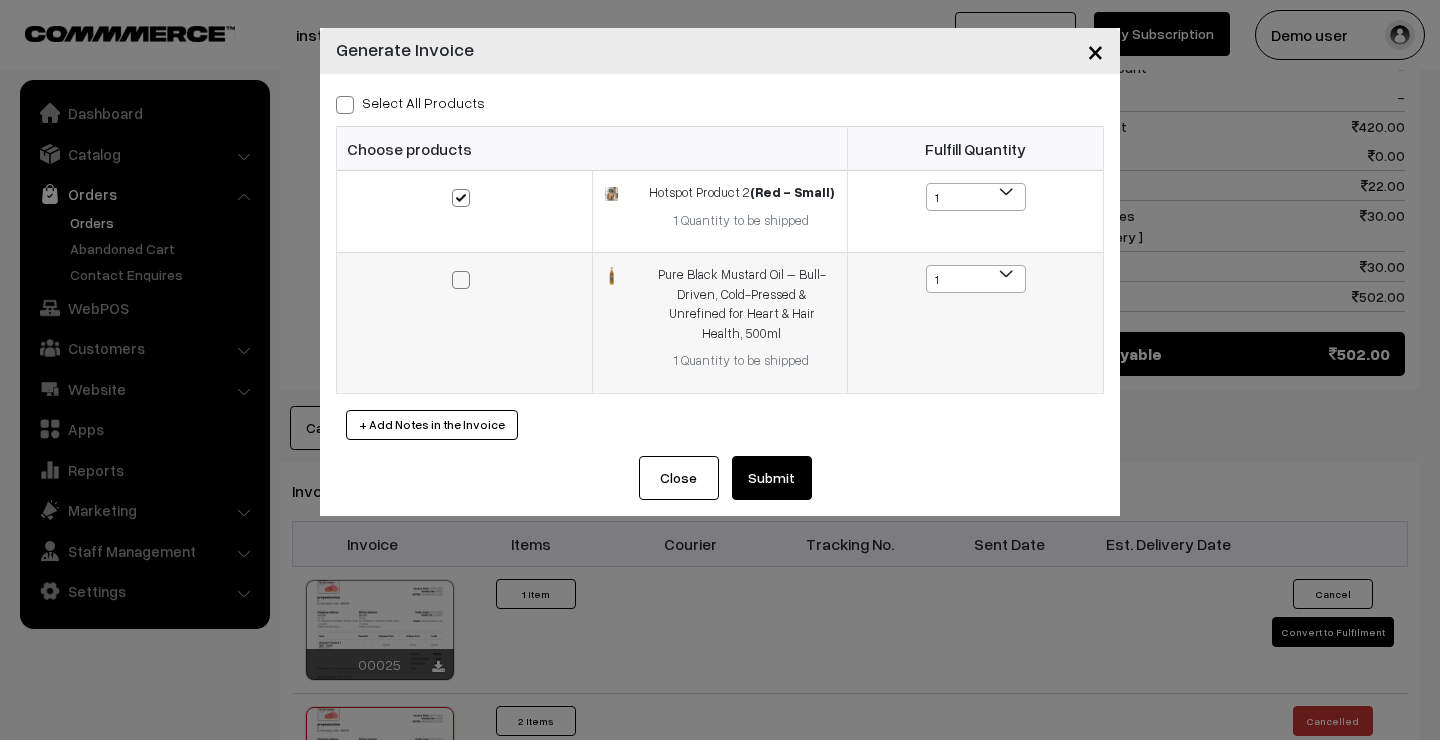 click at bounding box center (461, 280) 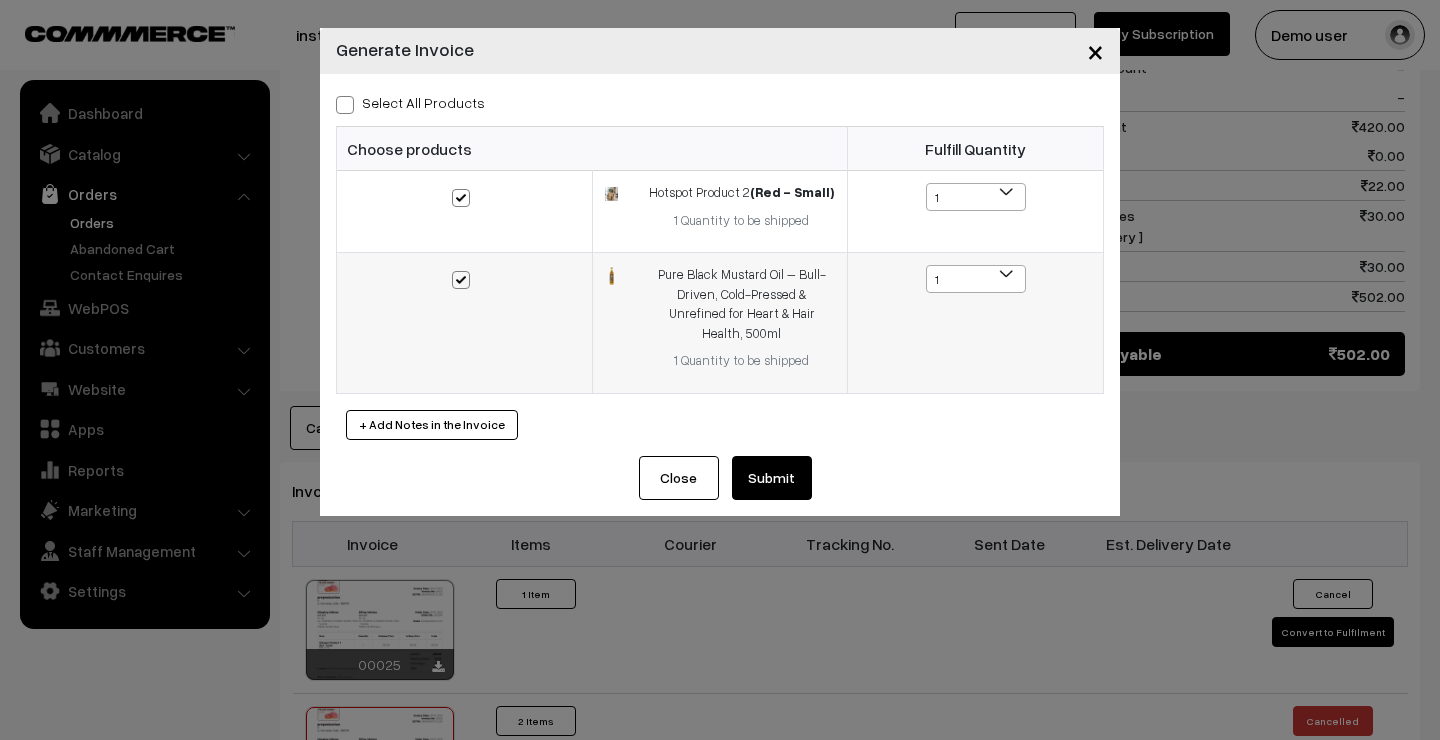 click at bounding box center [461, 280] 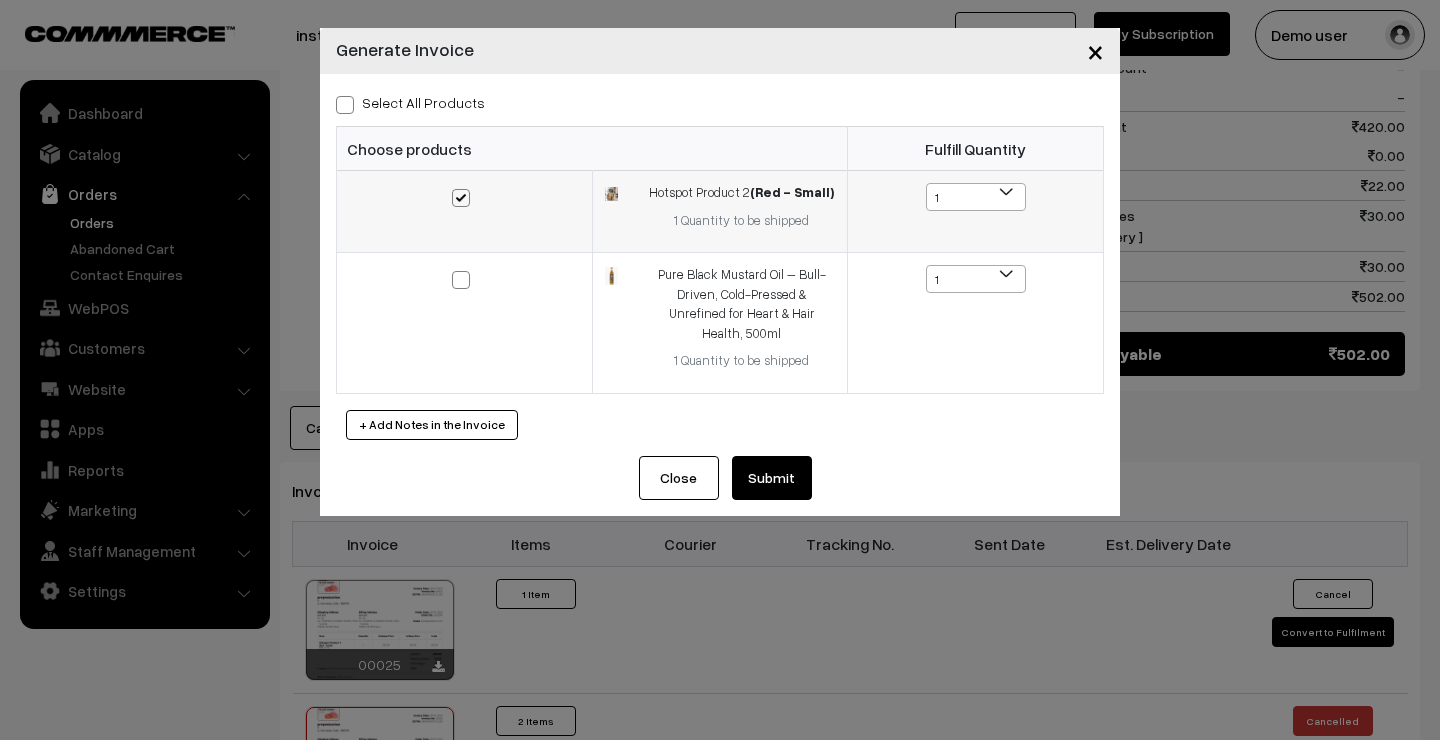 click at bounding box center [461, 198] 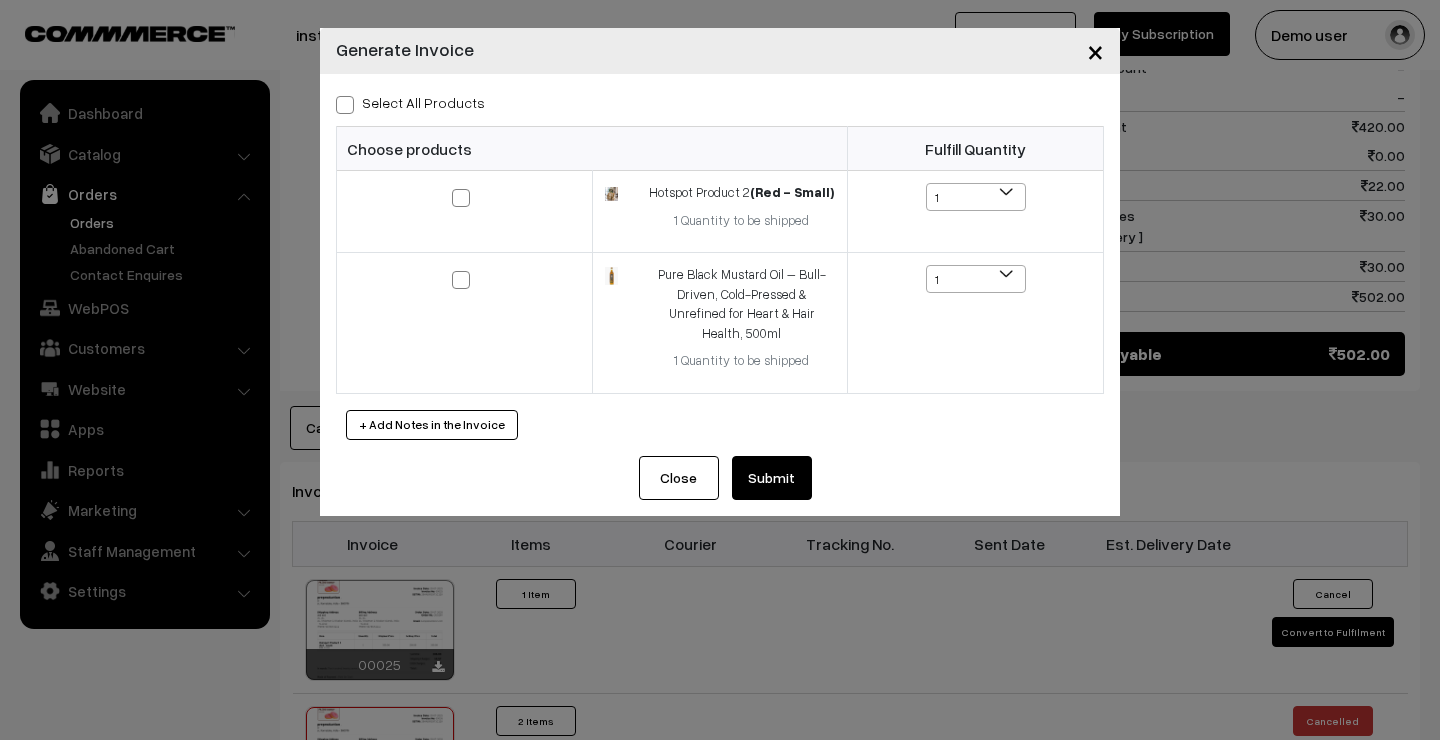 click on "Close" at bounding box center [679, 478] 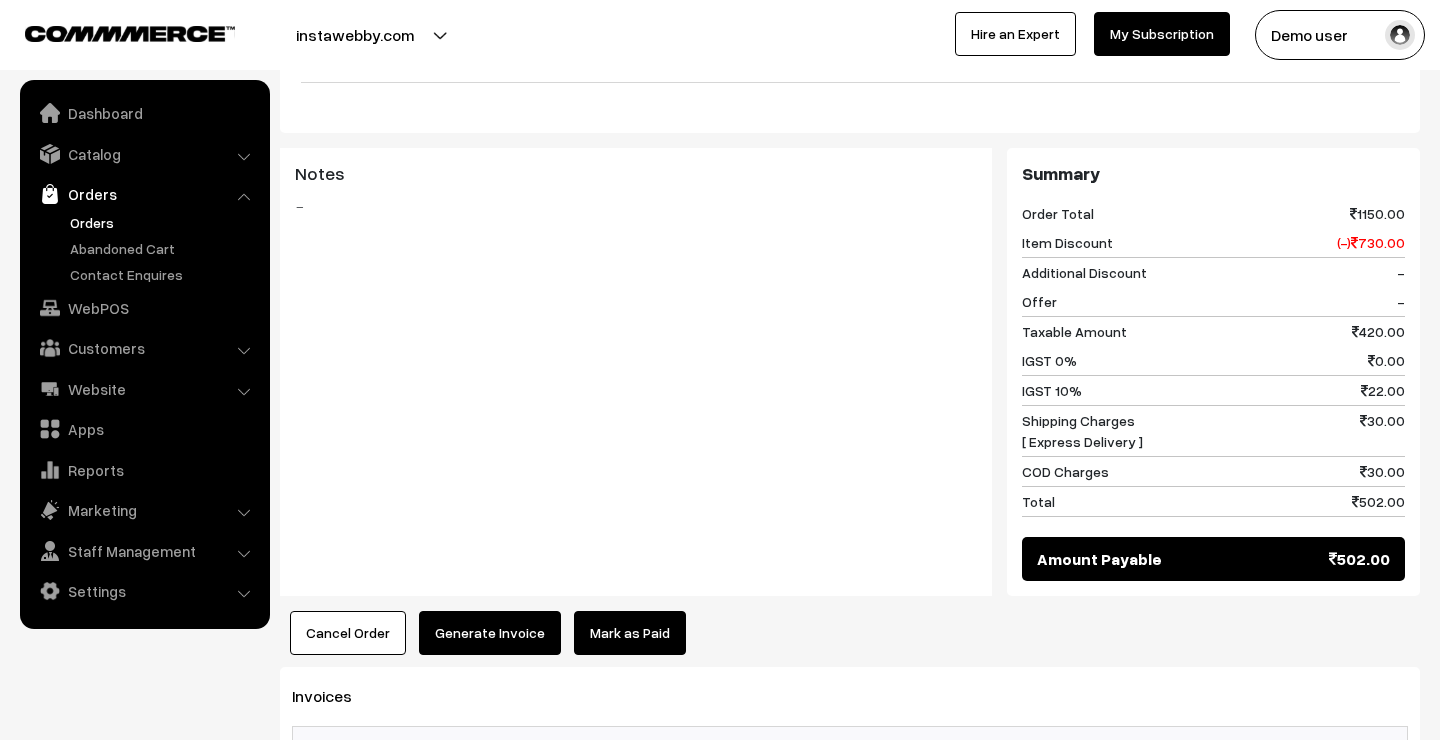 scroll, scrollTop: 1081, scrollLeft: 0, axis: vertical 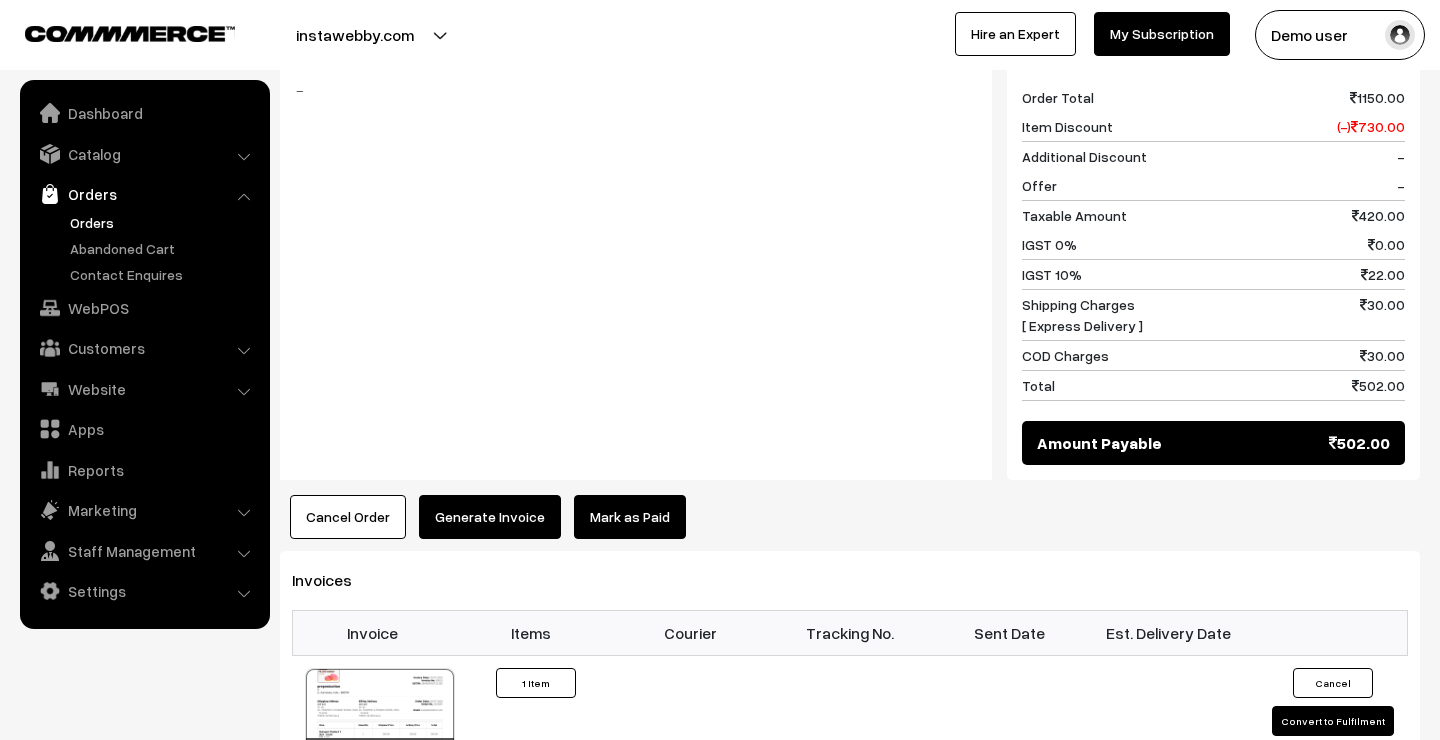 click on "Generate Invoice" at bounding box center (490, 517) 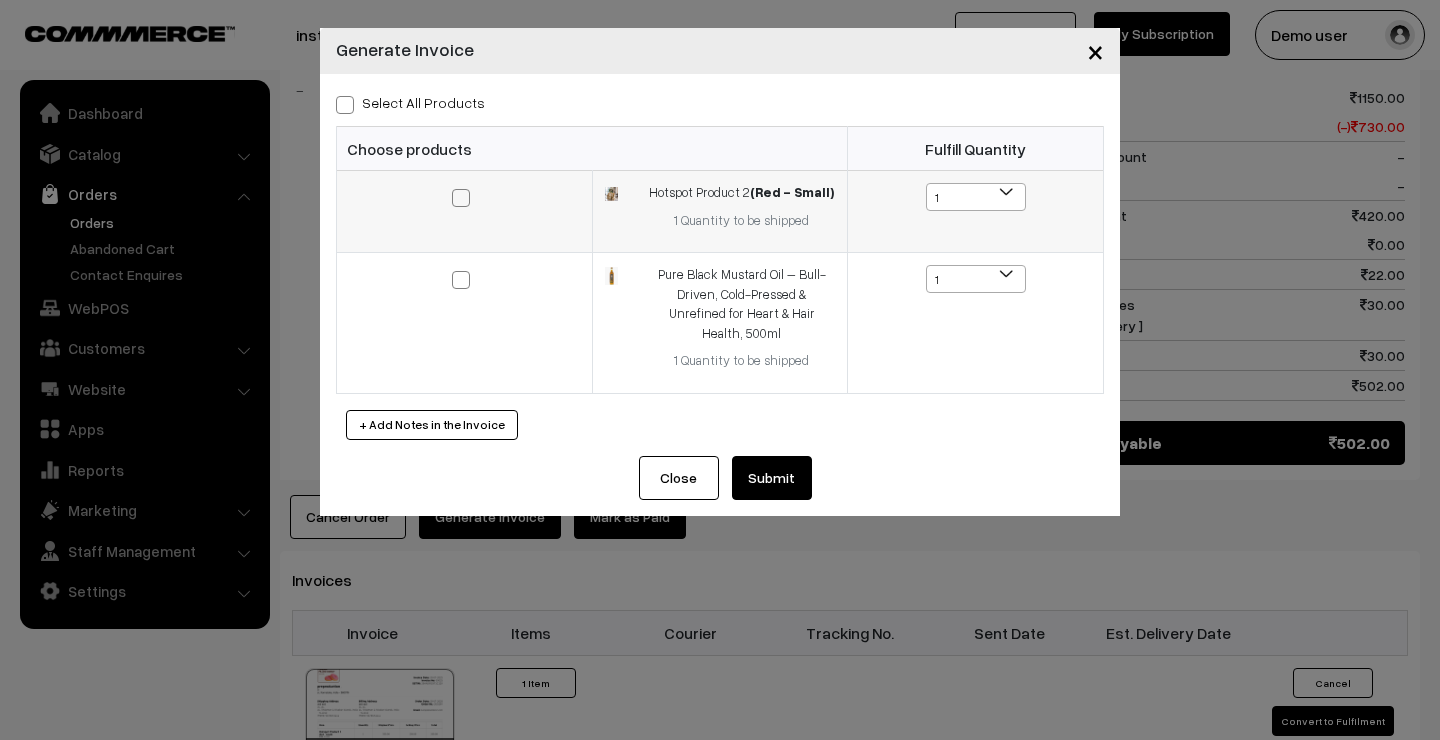 click at bounding box center (461, 198) 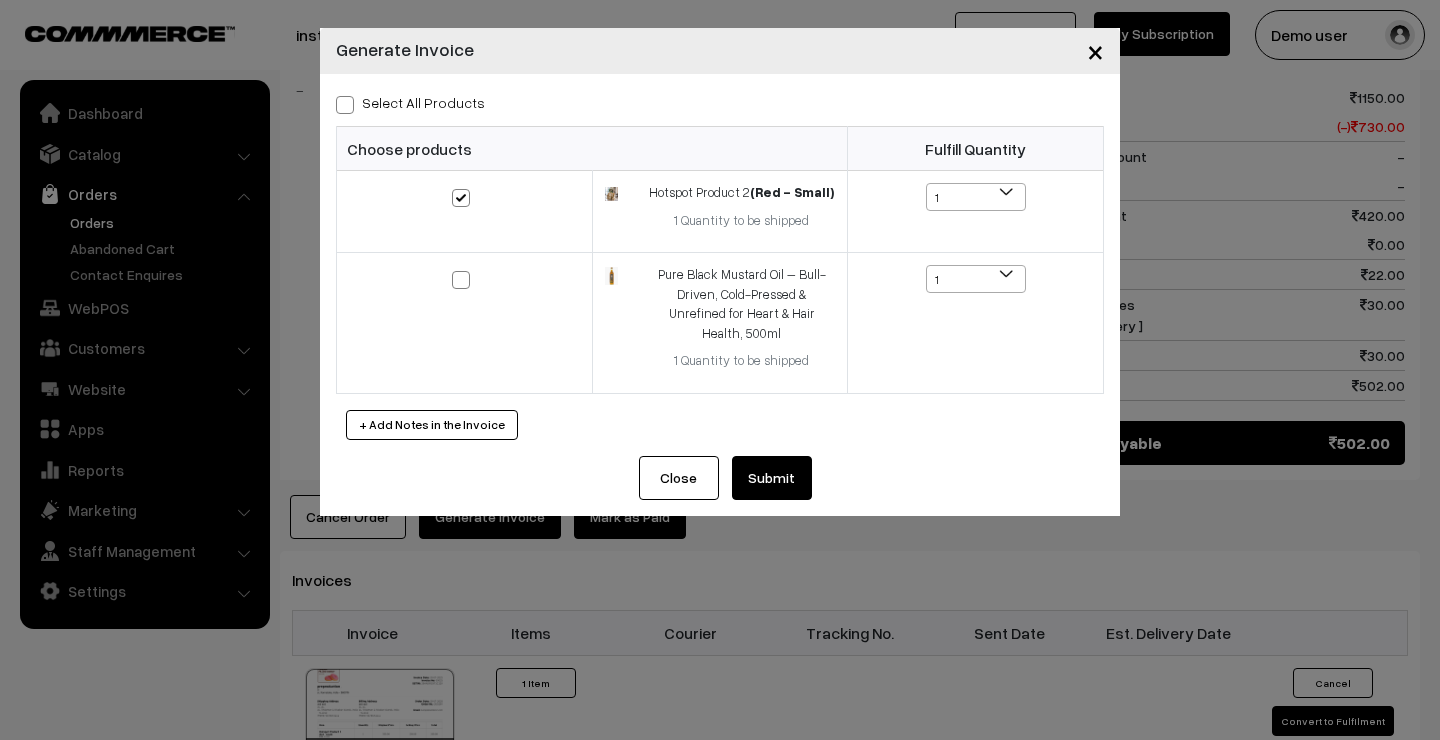 click on "Close" at bounding box center (679, 478) 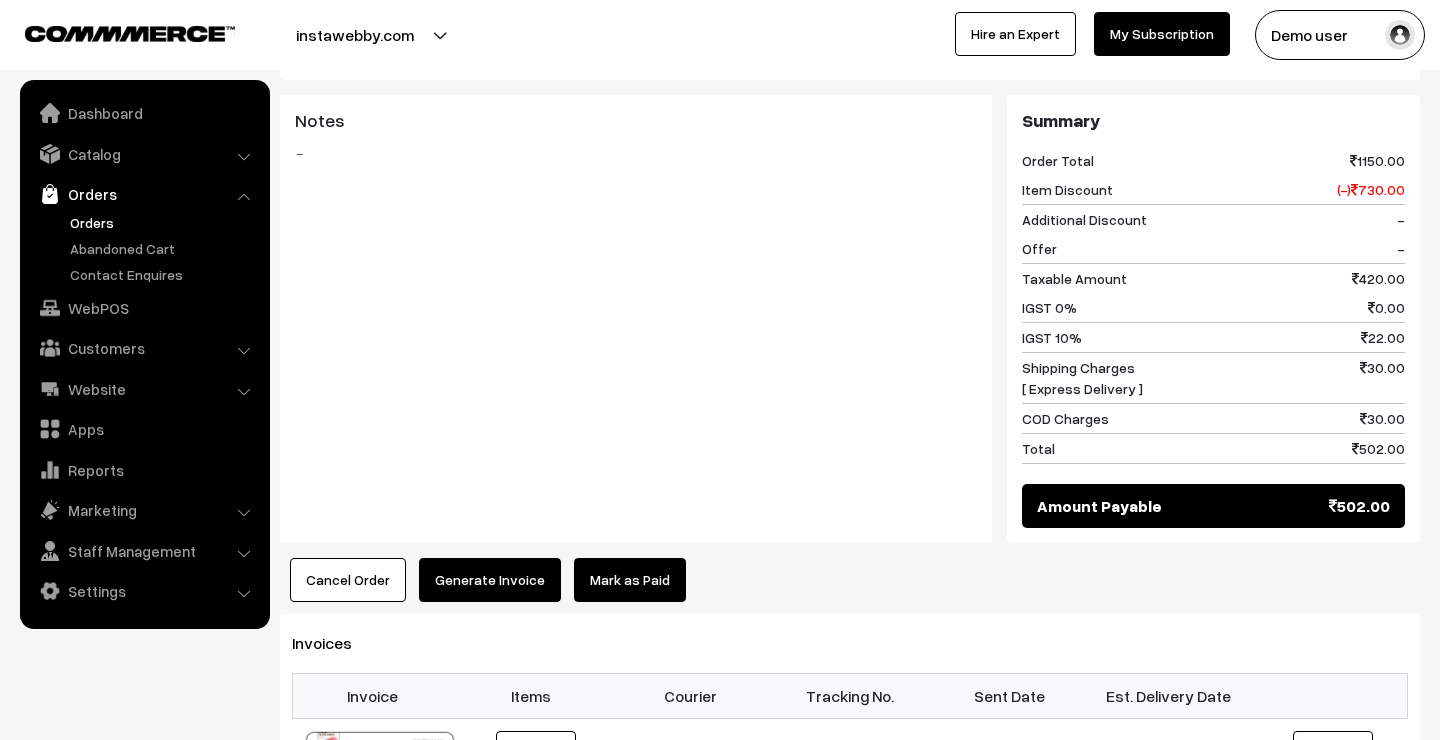 scroll, scrollTop: 932, scrollLeft: 0, axis: vertical 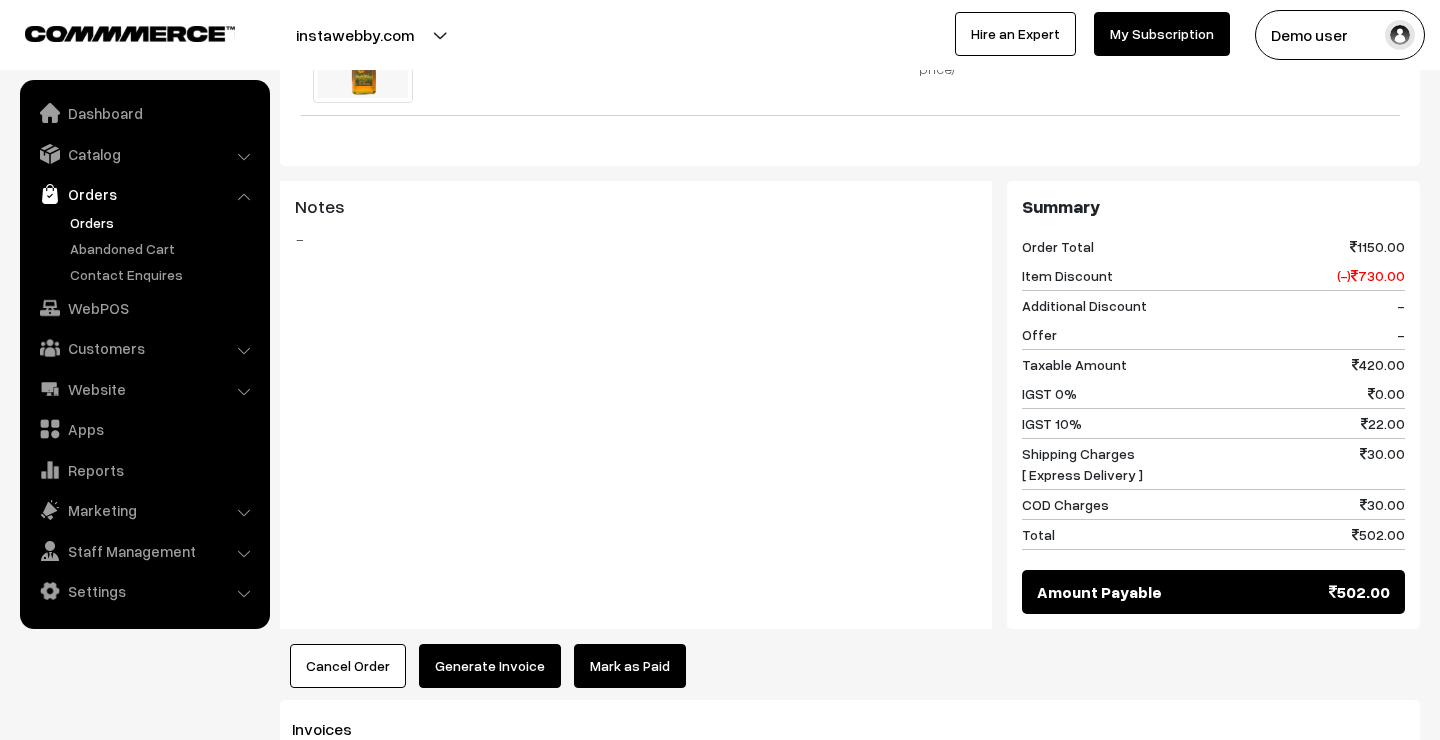 drag, startPoint x: 1023, startPoint y: 240, endPoint x: 1418, endPoint y: 540, distance: 496.00906 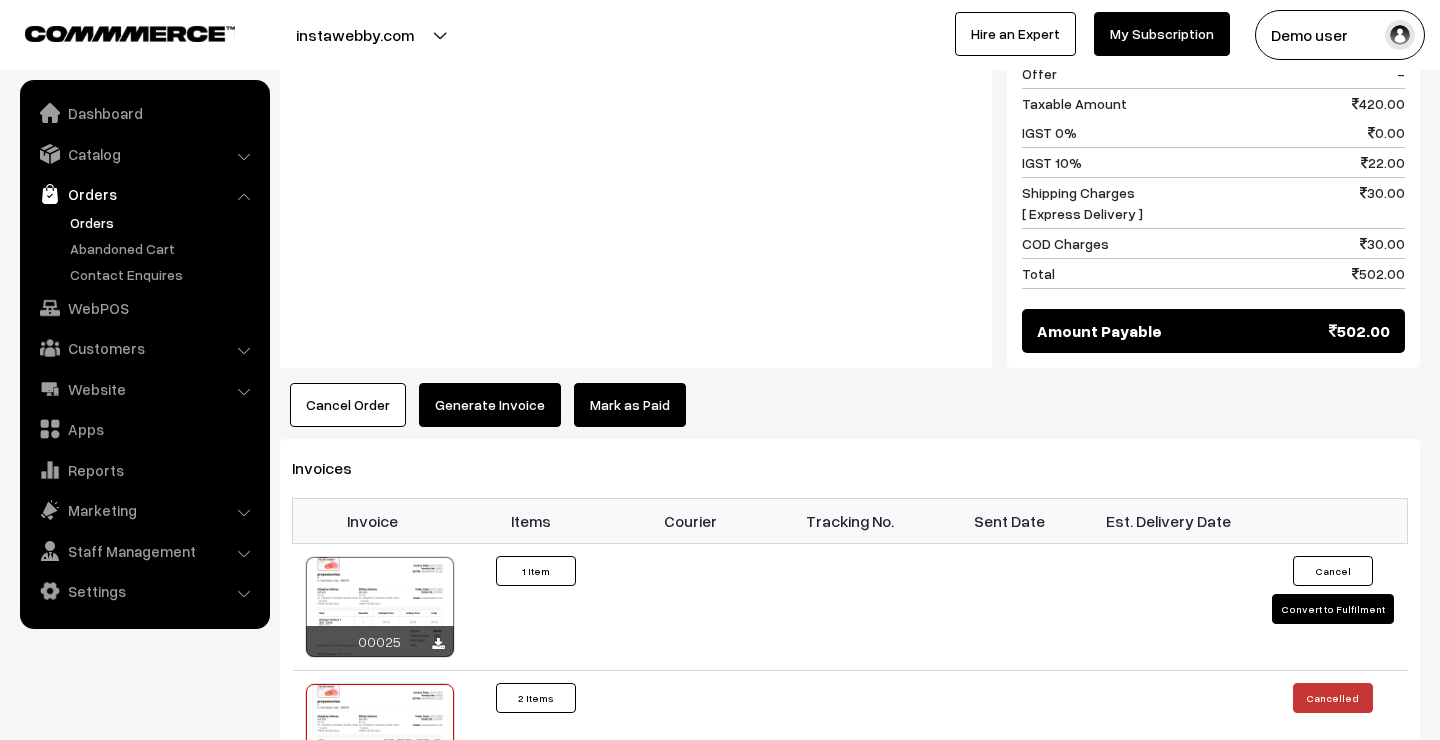 scroll, scrollTop: 1438, scrollLeft: 0, axis: vertical 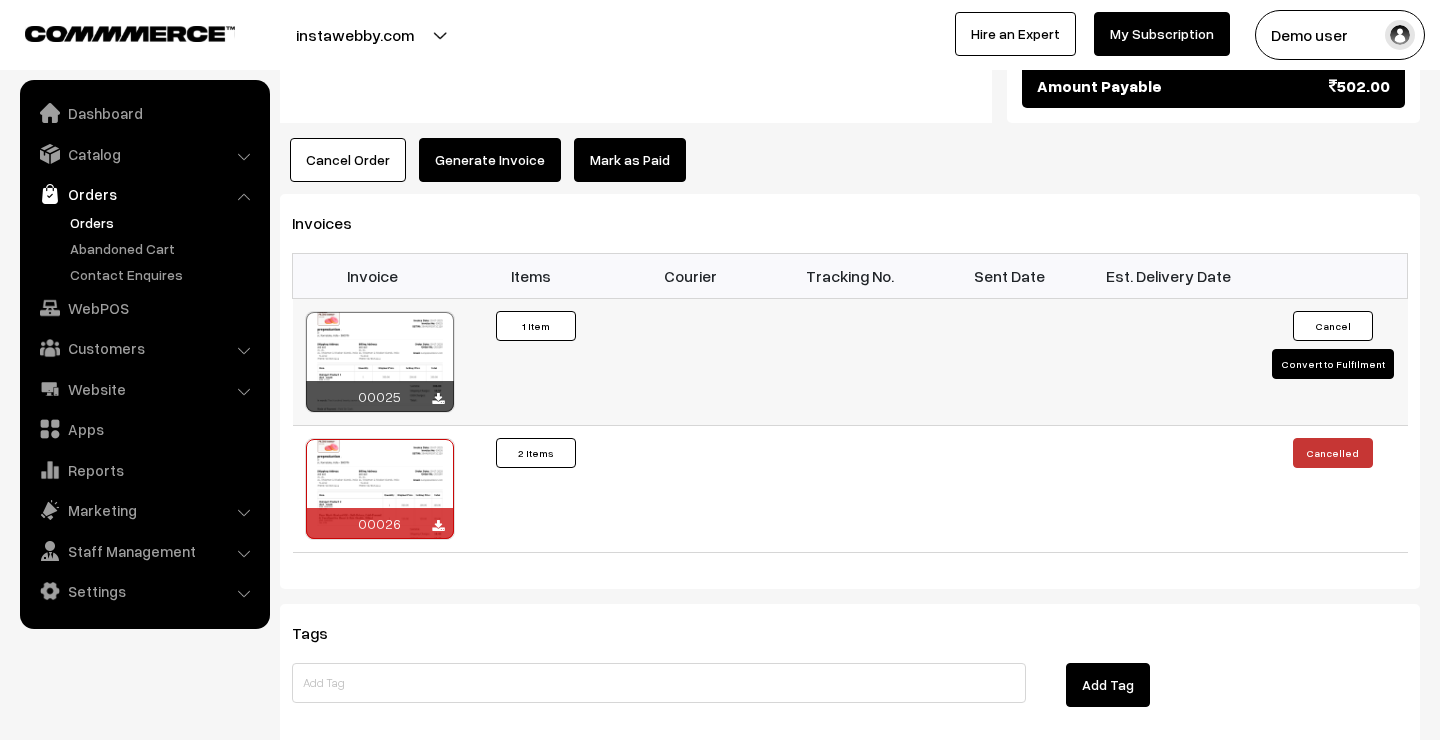 click at bounding box center (380, 362) 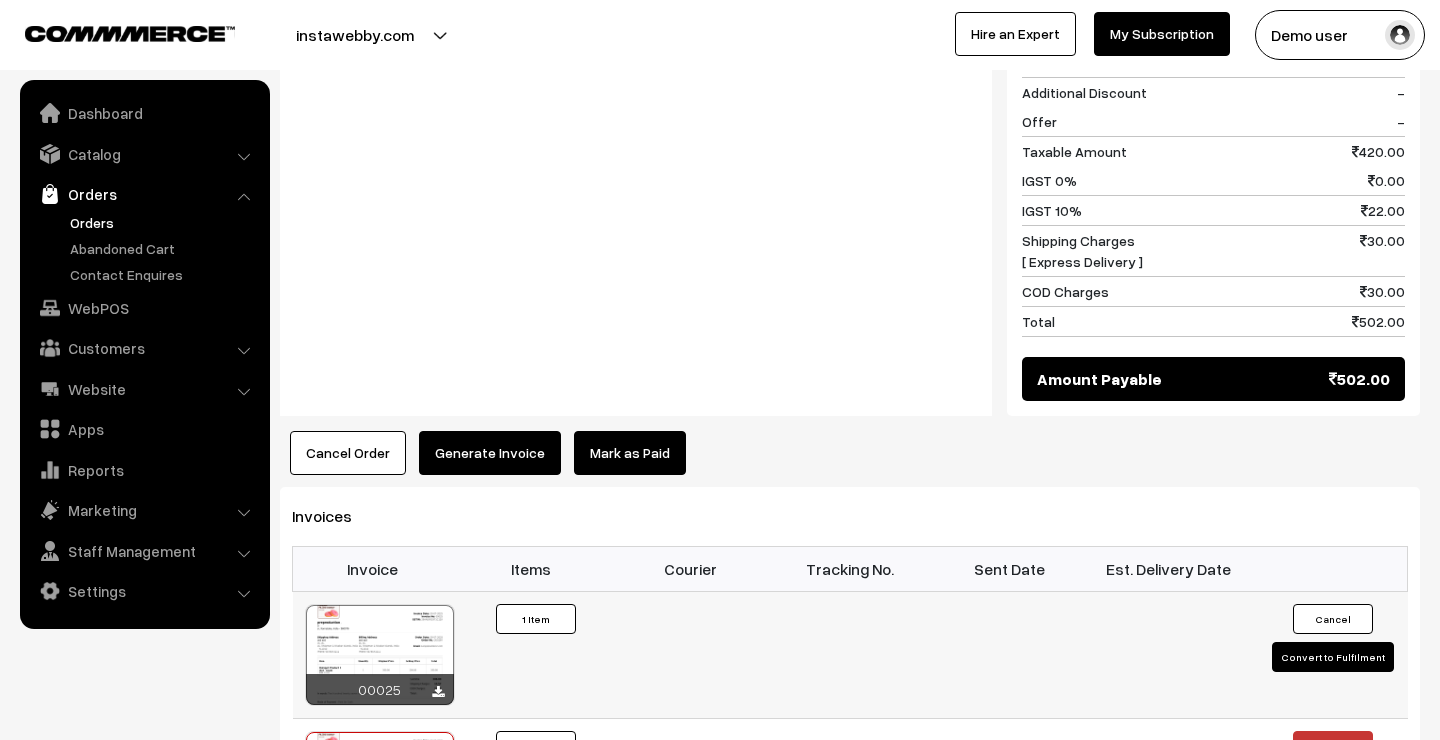 scroll, scrollTop: 978, scrollLeft: 0, axis: vertical 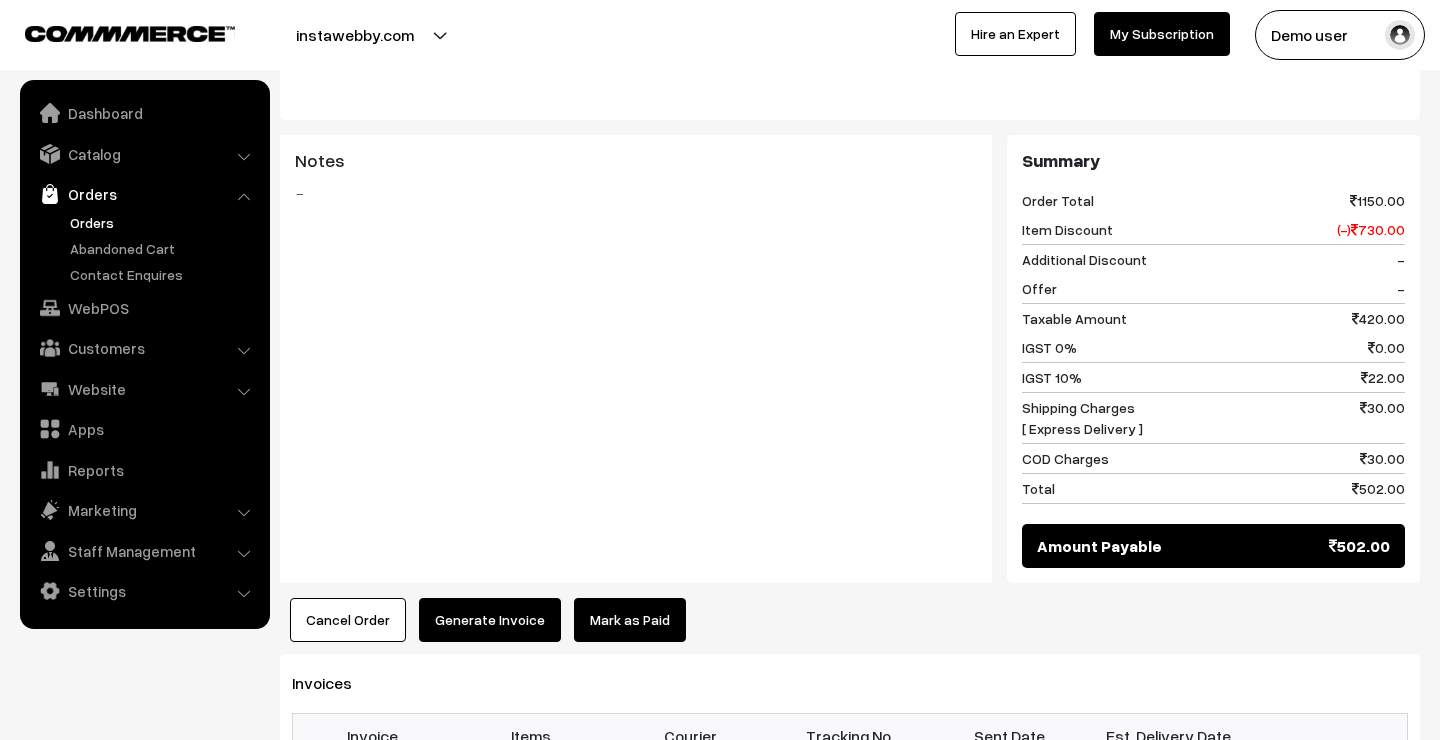 click on "Total
502.00" at bounding box center [1213, 489] 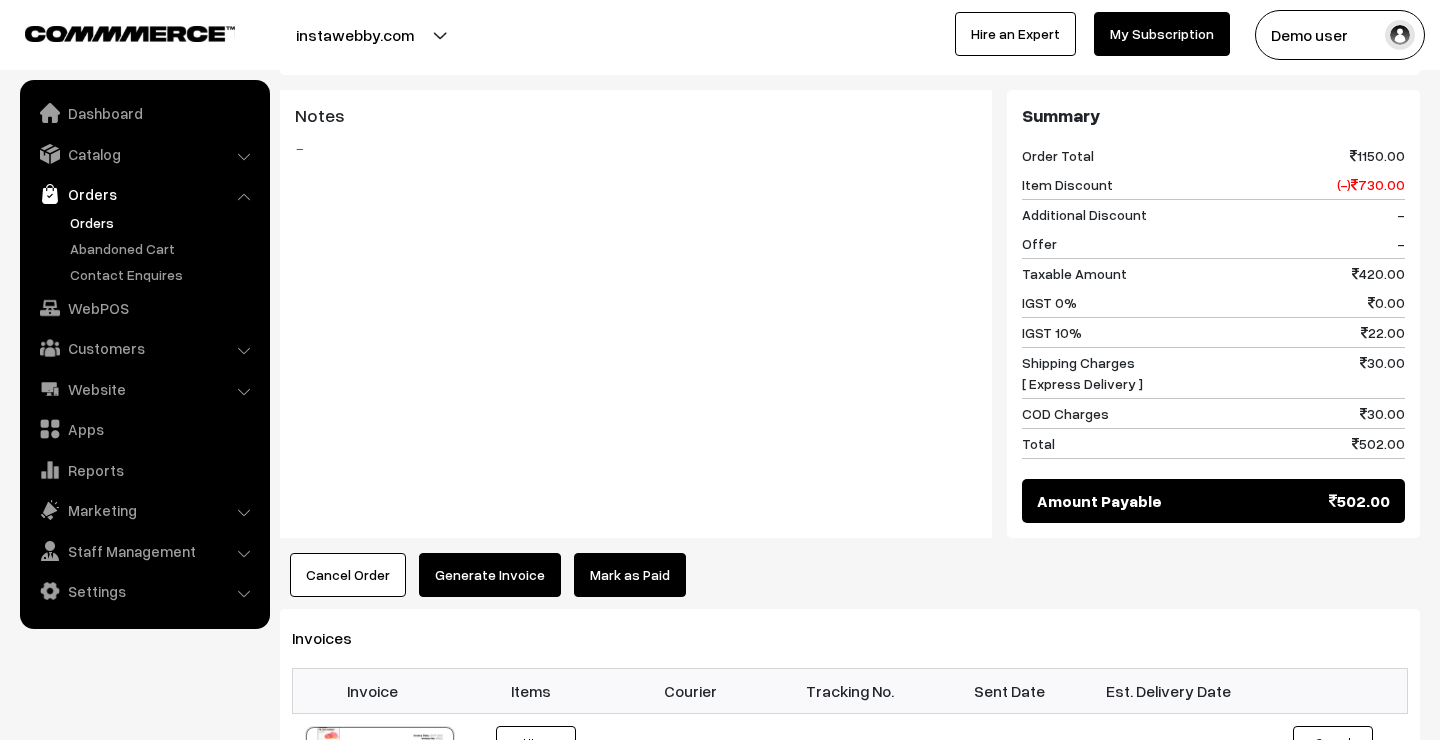 scroll, scrollTop: 1032, scrollLeft: 0, axis: vertical 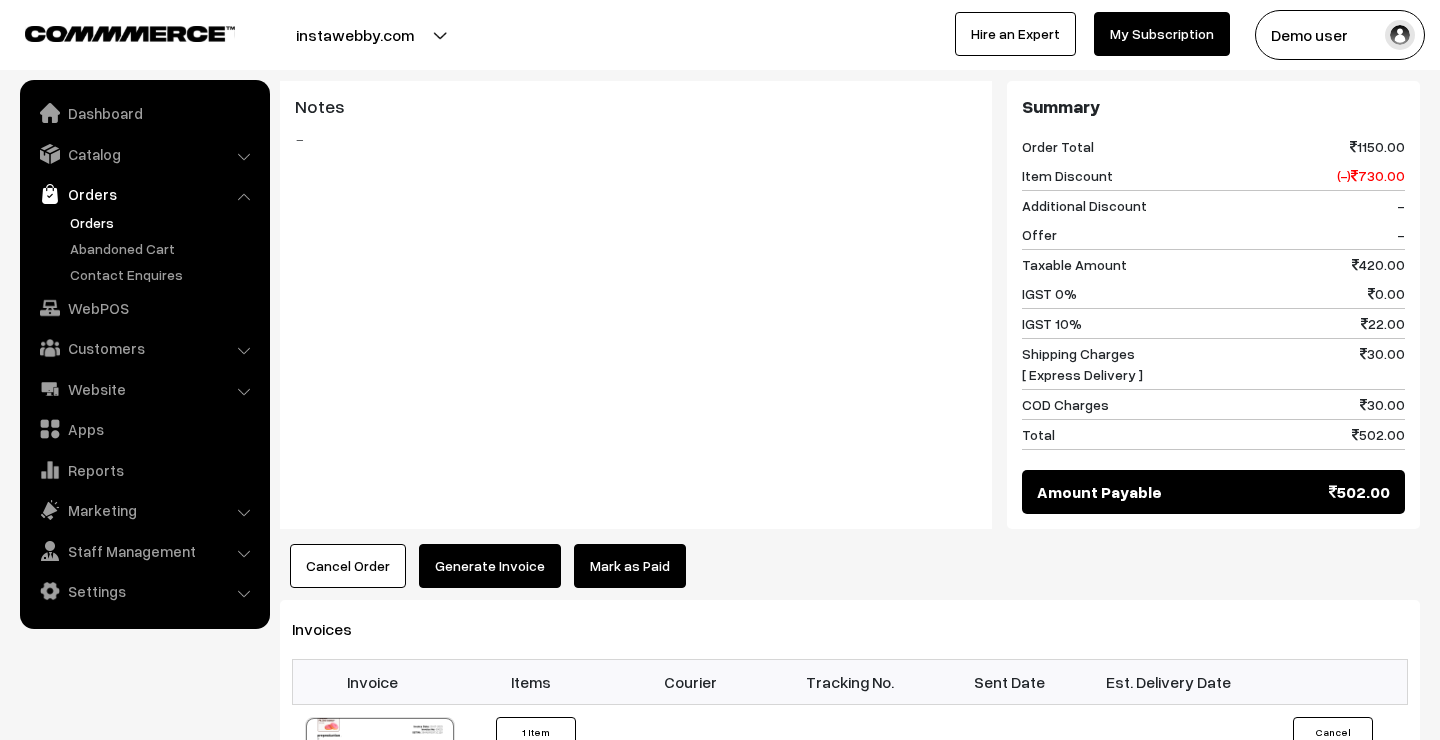 drag, startPoint x: 1017, startPoint y: 292, endPoint x: 1363, endPoint y: 318, distance: 346.9755 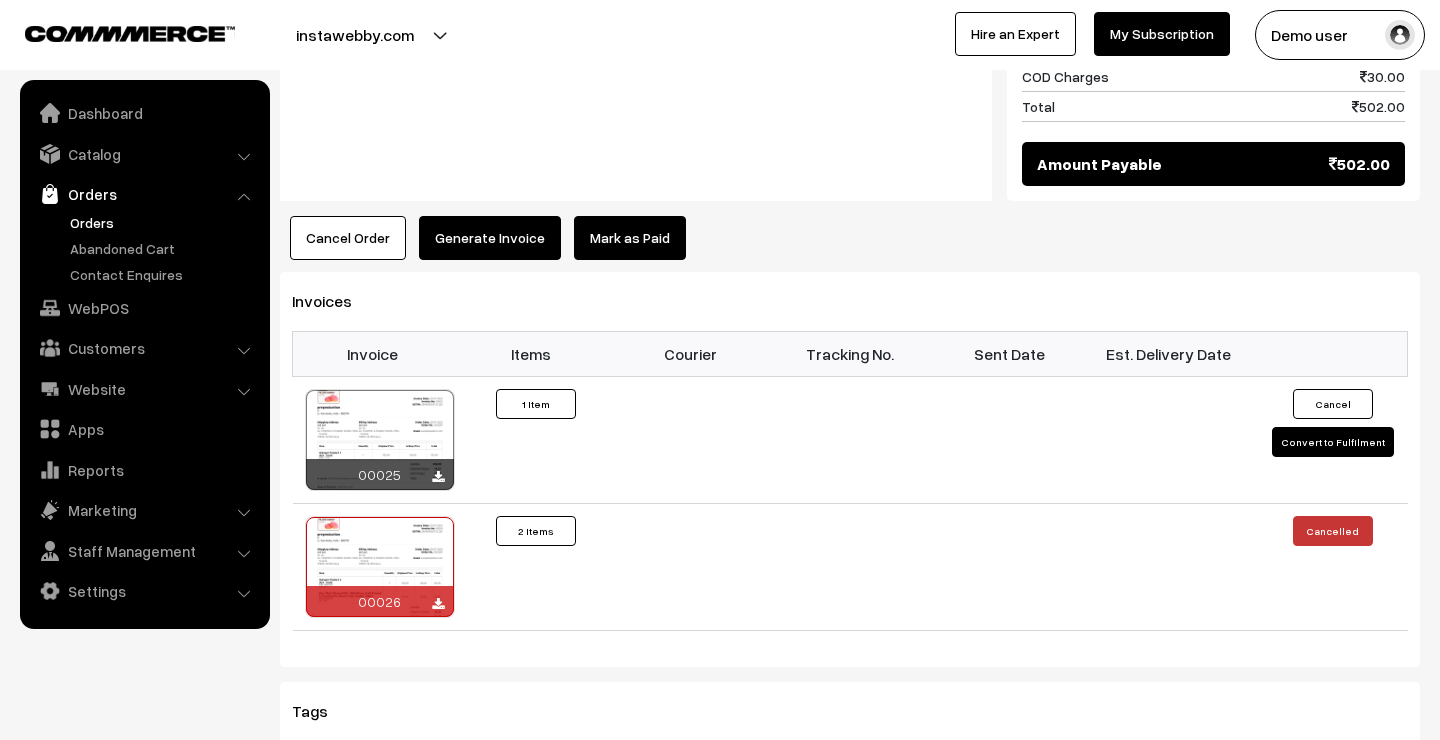 scroll, scrollTop: 1386, scrollLeft: 0, axis: vertical 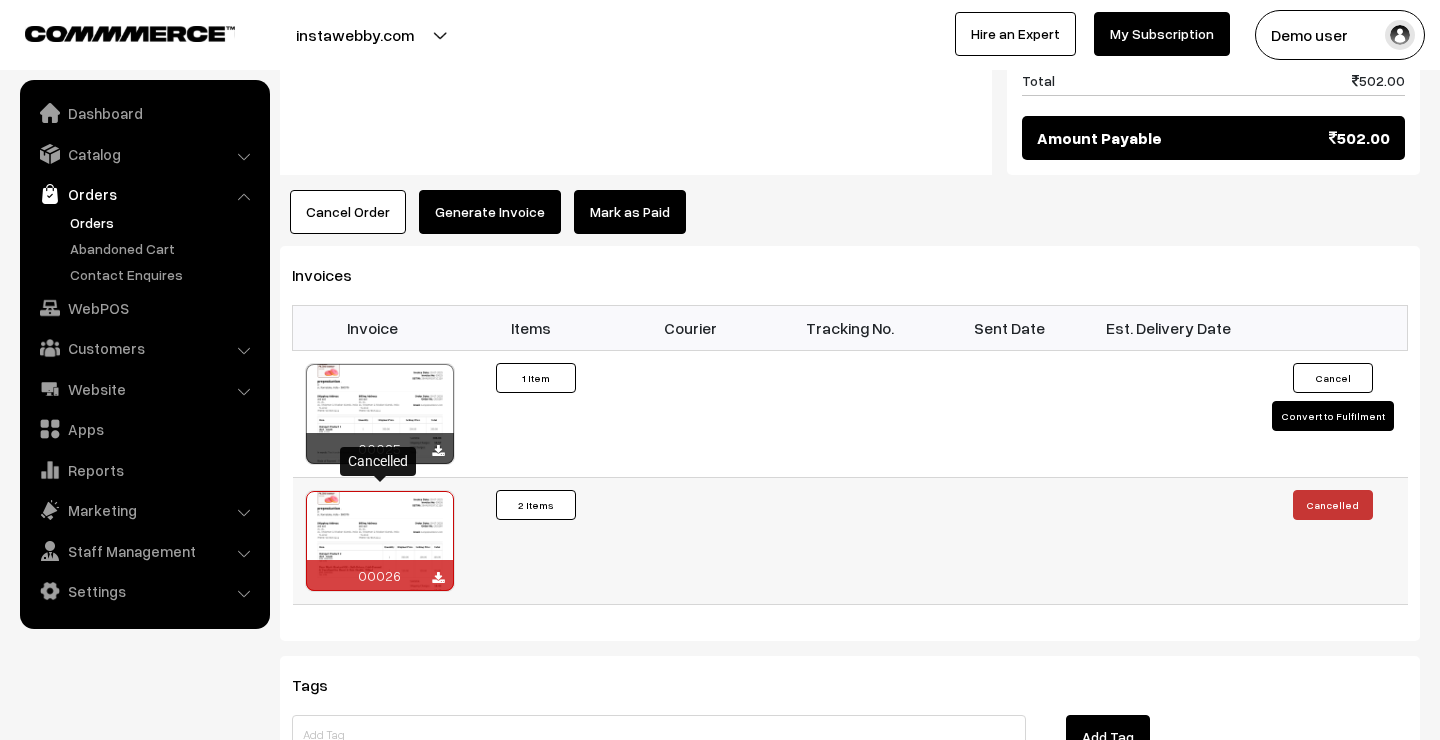 click at bounding box center [380, 541] 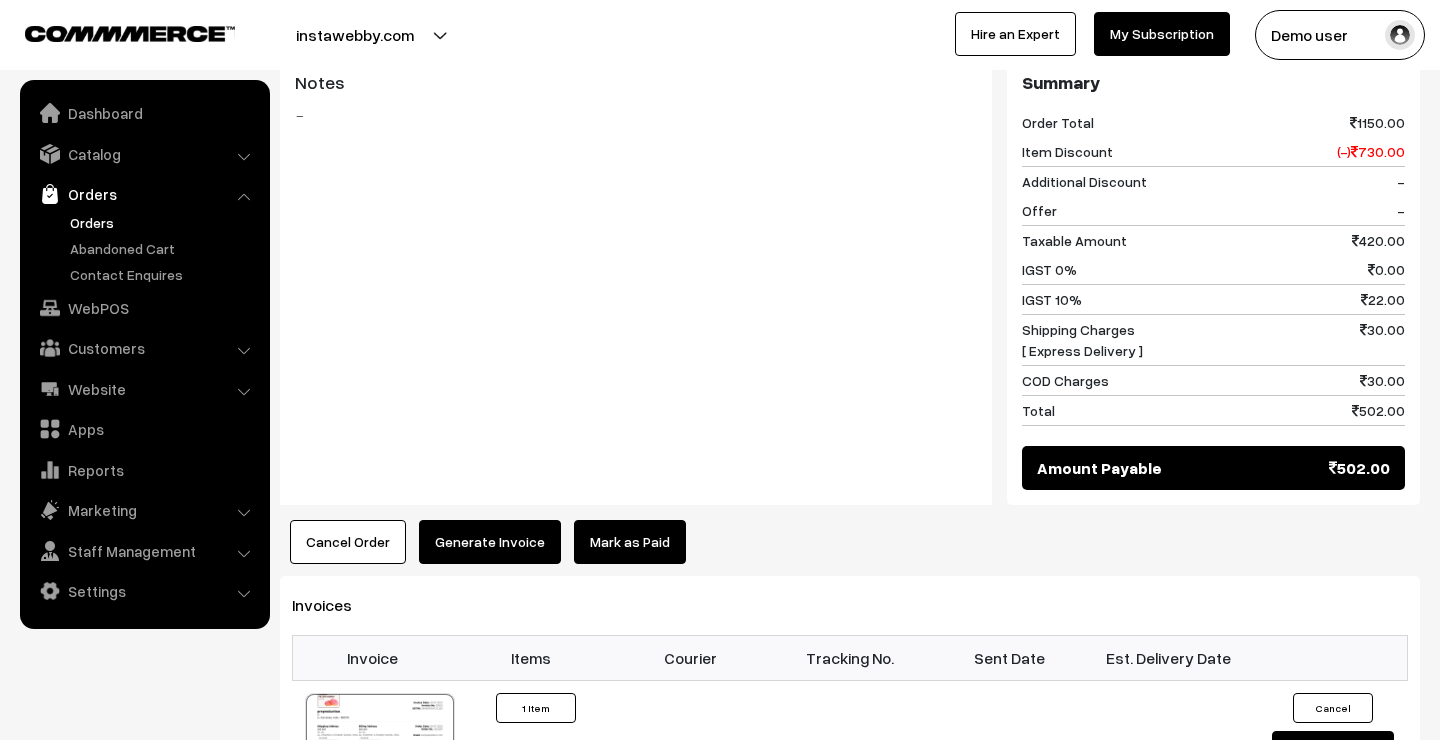 scroll, scrollTop: 888, scrollLeft: 0, axis: vertical 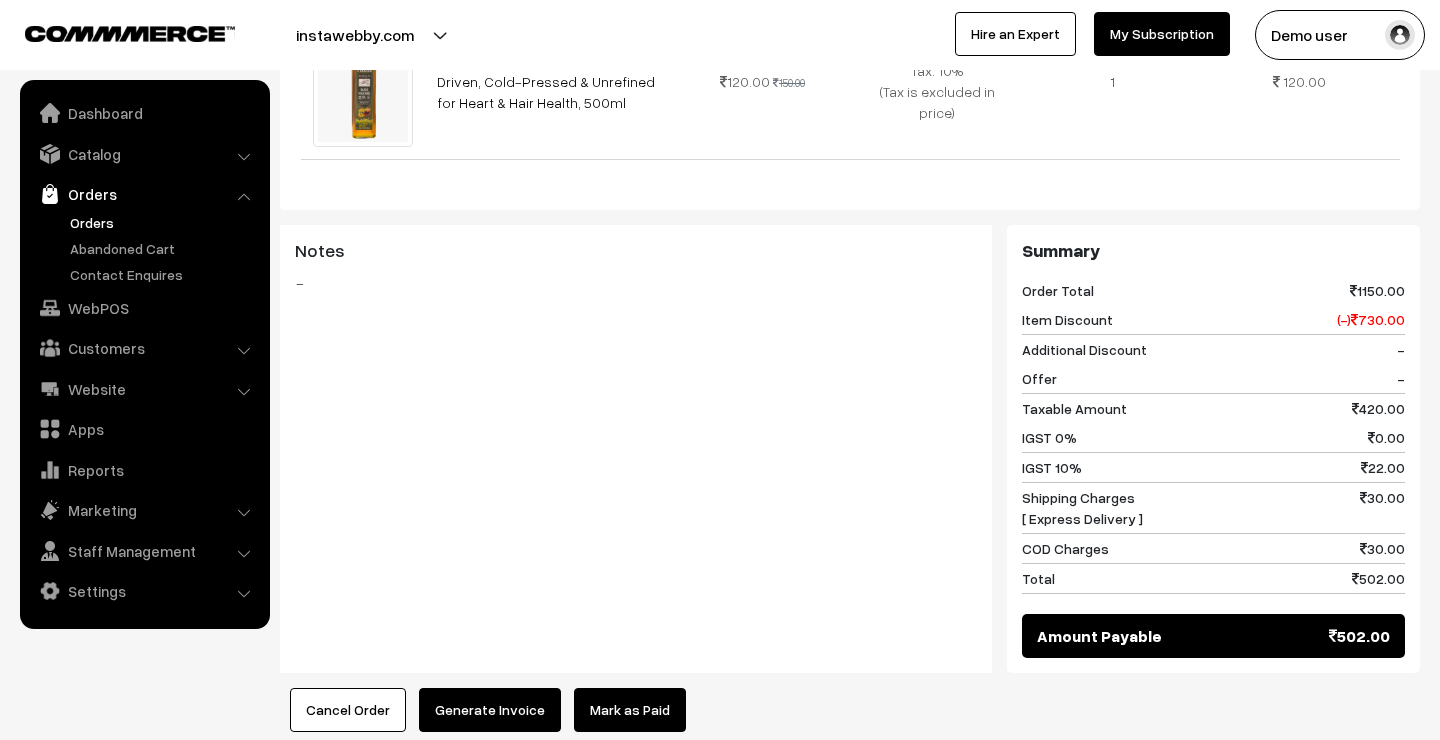 click on "30.00" at bounding box center [1382, 508] 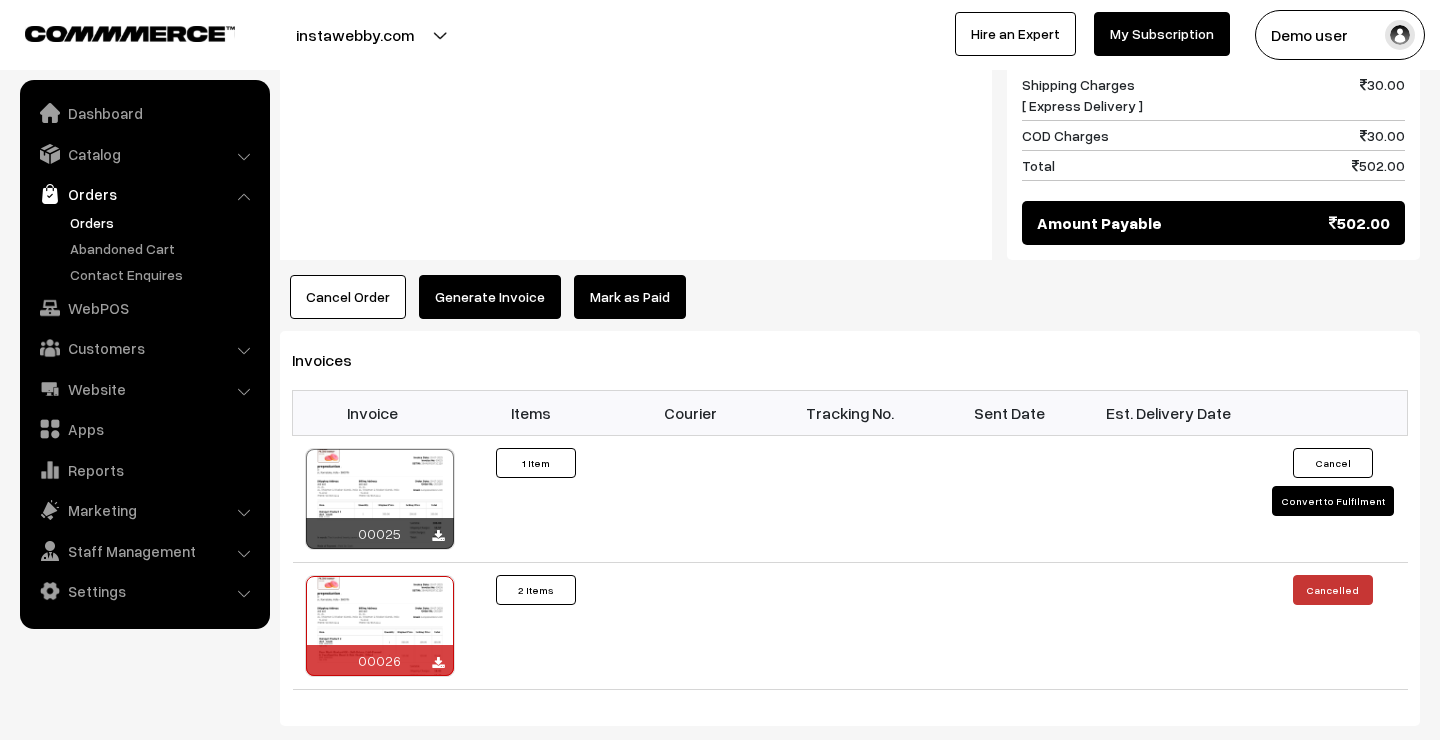 scroll, scrollTop: 1255, scrollLeft: 0, axis: vertical 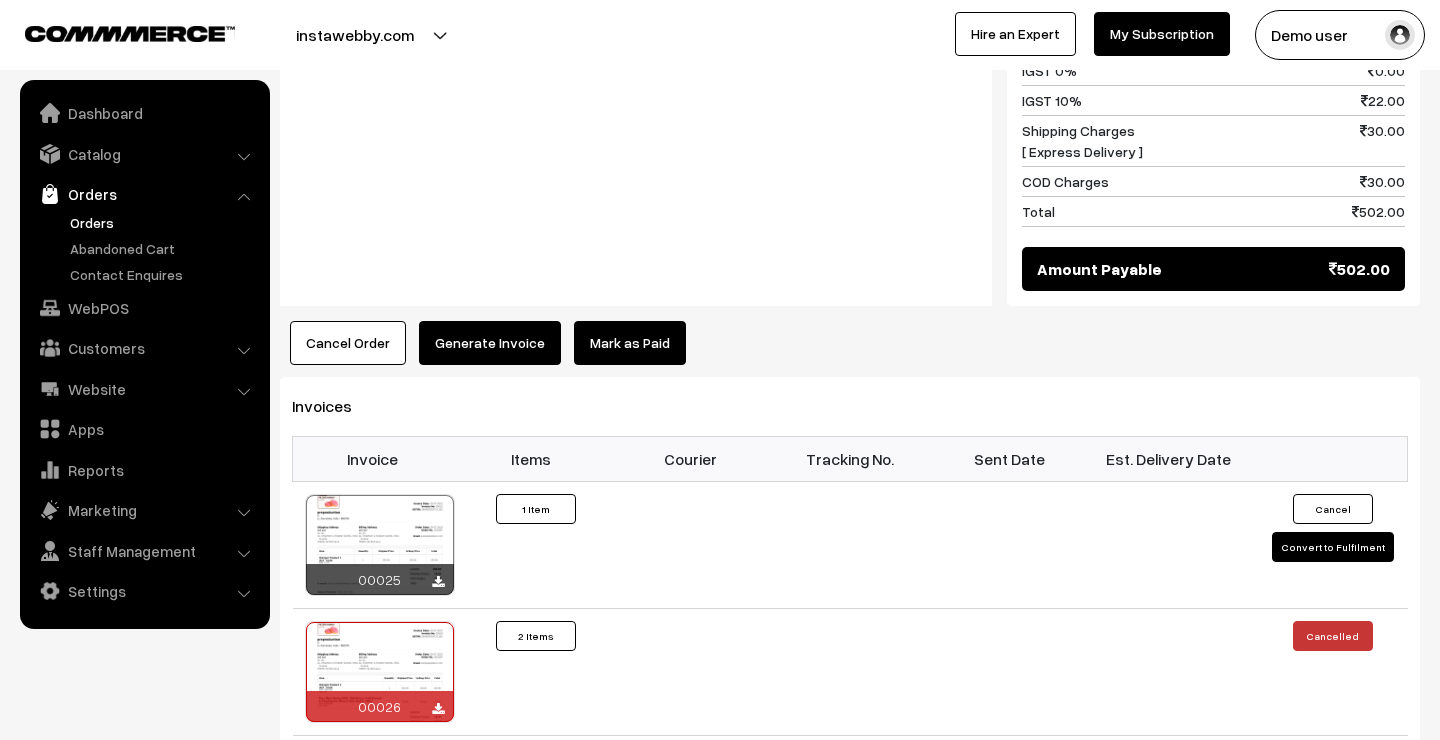 click on "Generate Invoice" at bounding box center (490, 343) 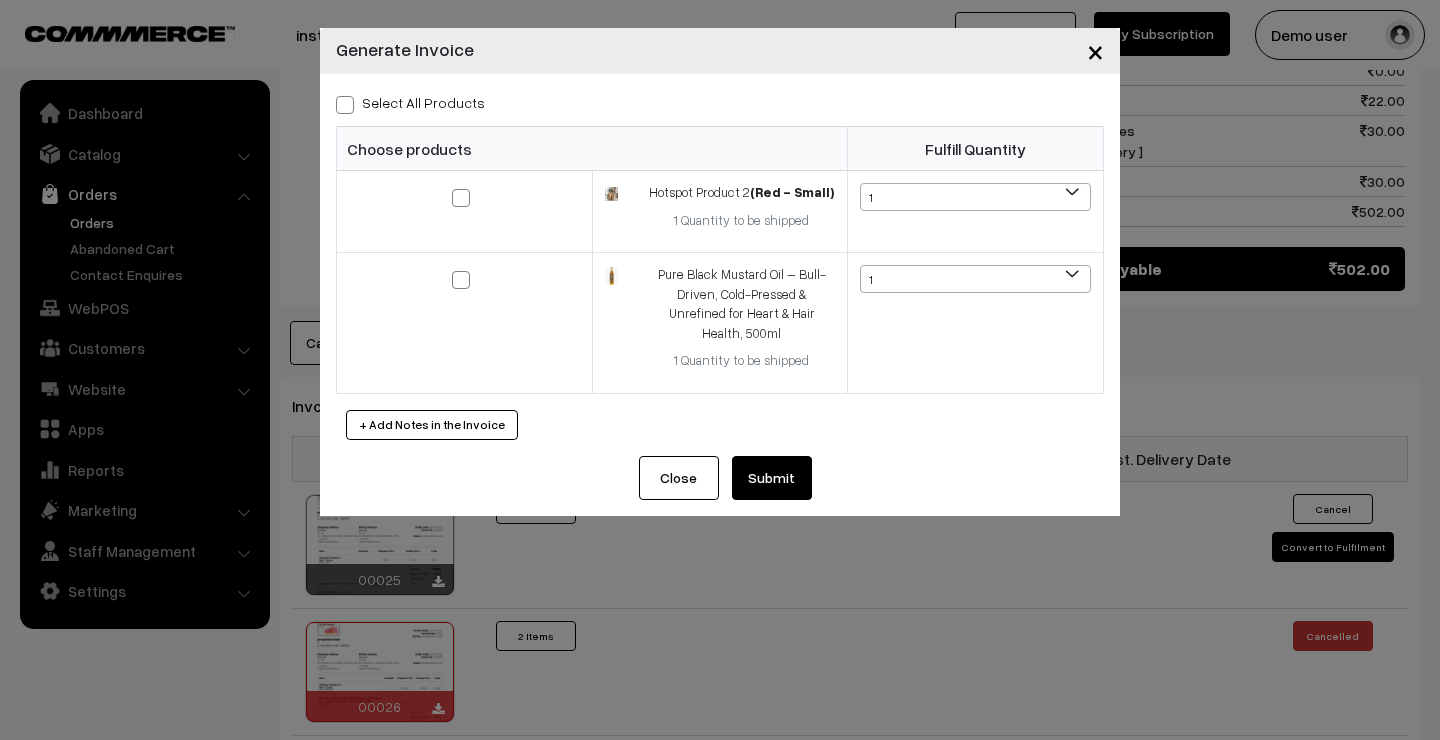 click at bounding box center [345, 105] 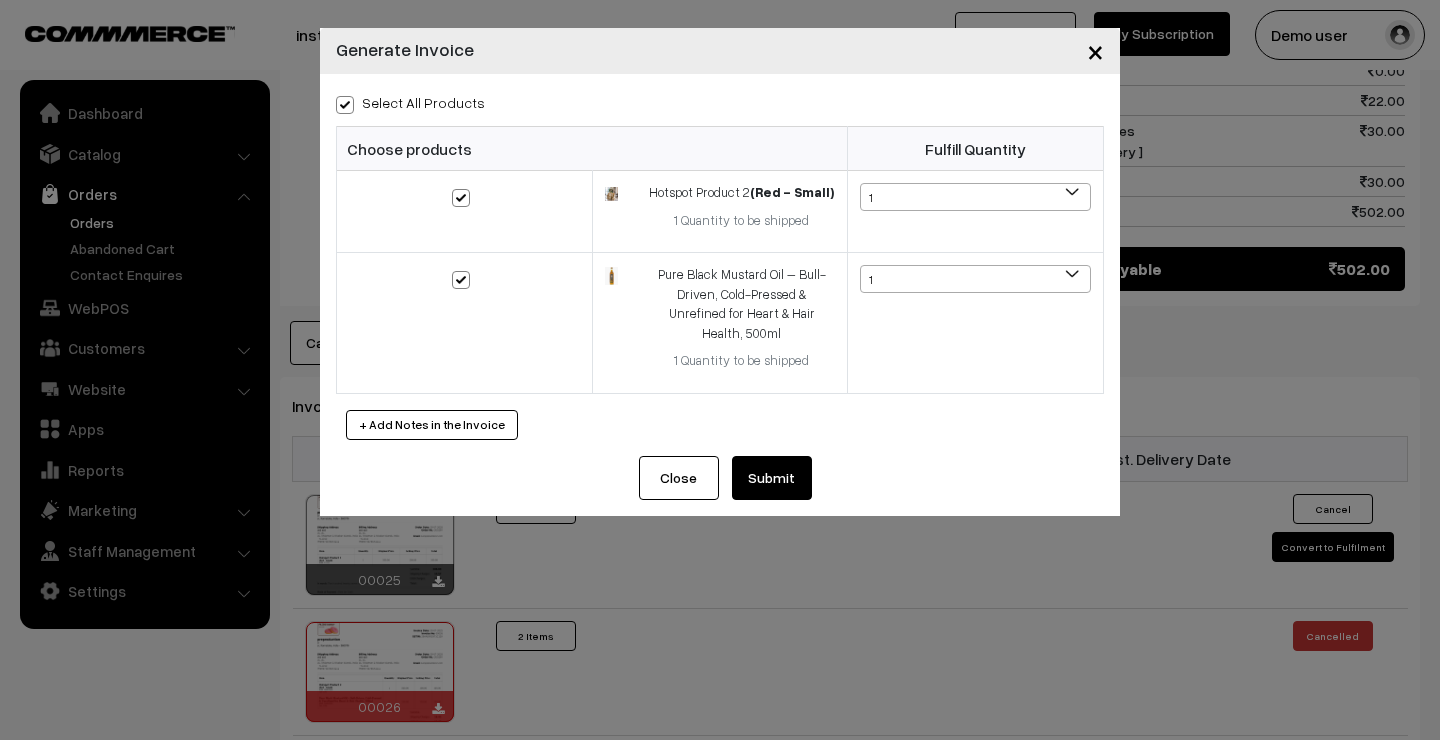 checkbox on "true" 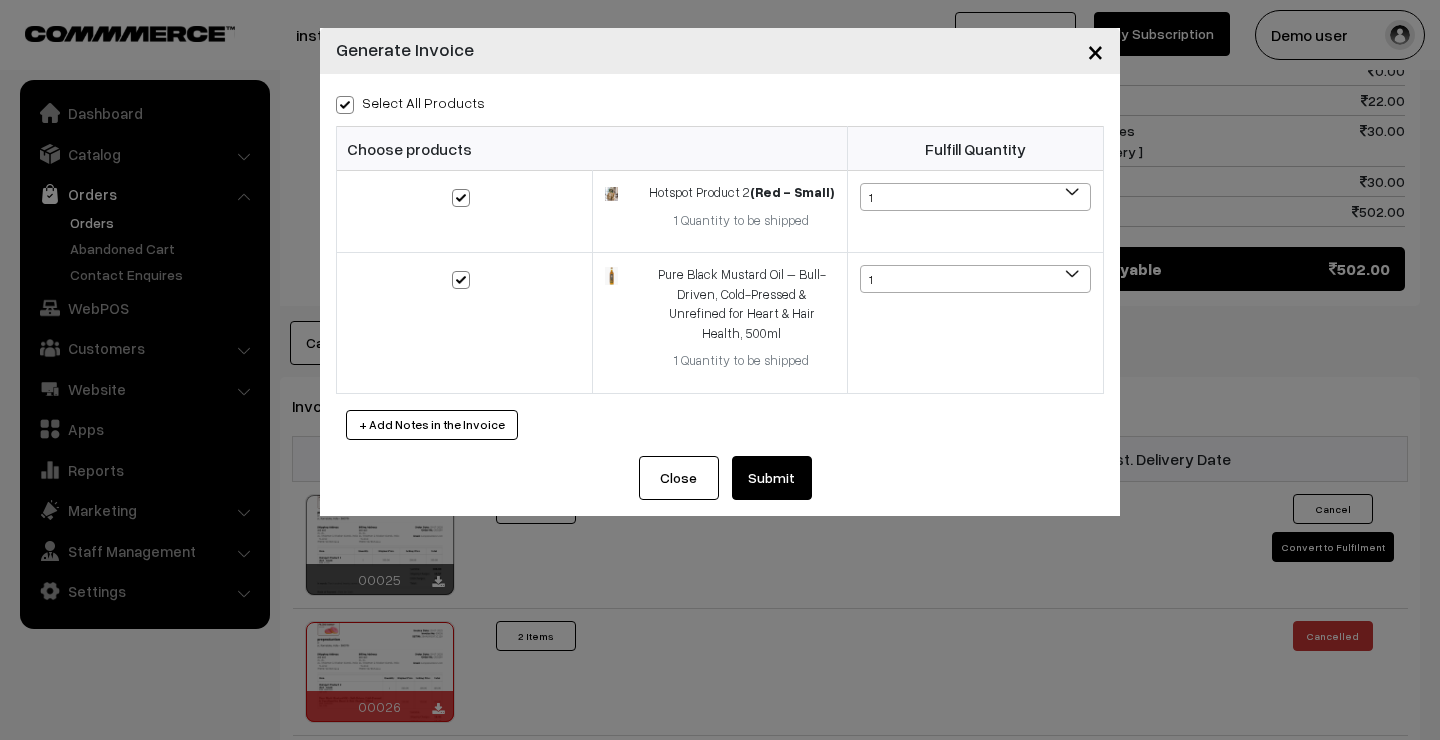 click at bounding box center (345, 105) 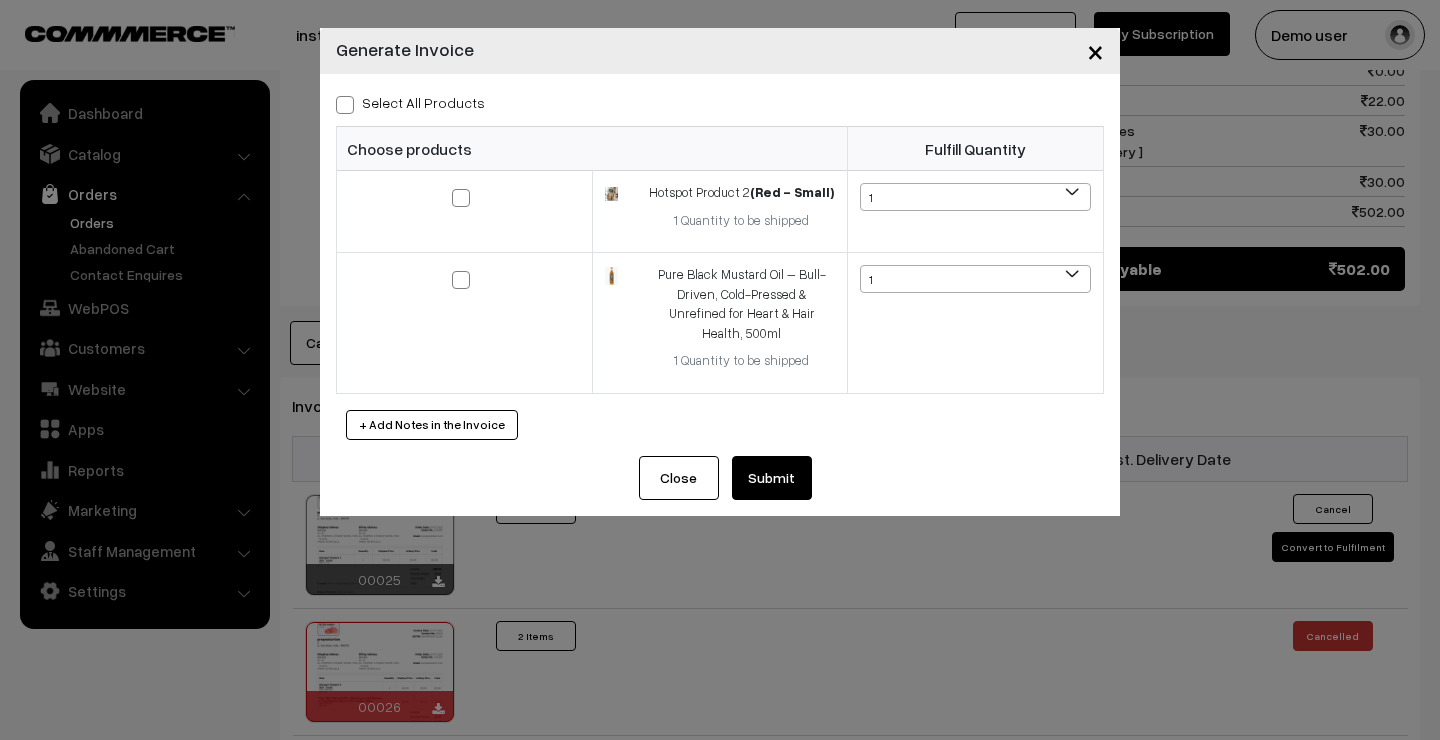 checkbox on "false" 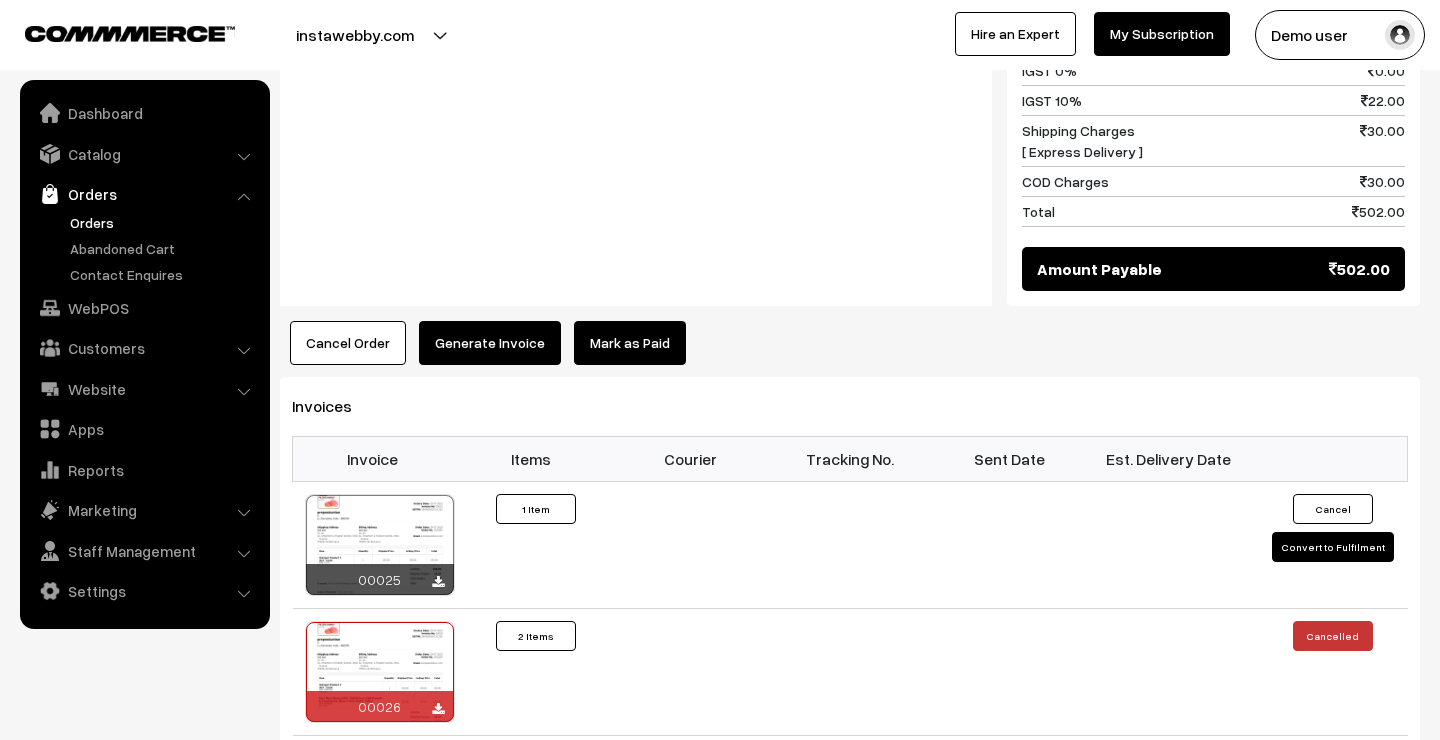 click on "Generate Invoice" at bounding box center [490, 343] 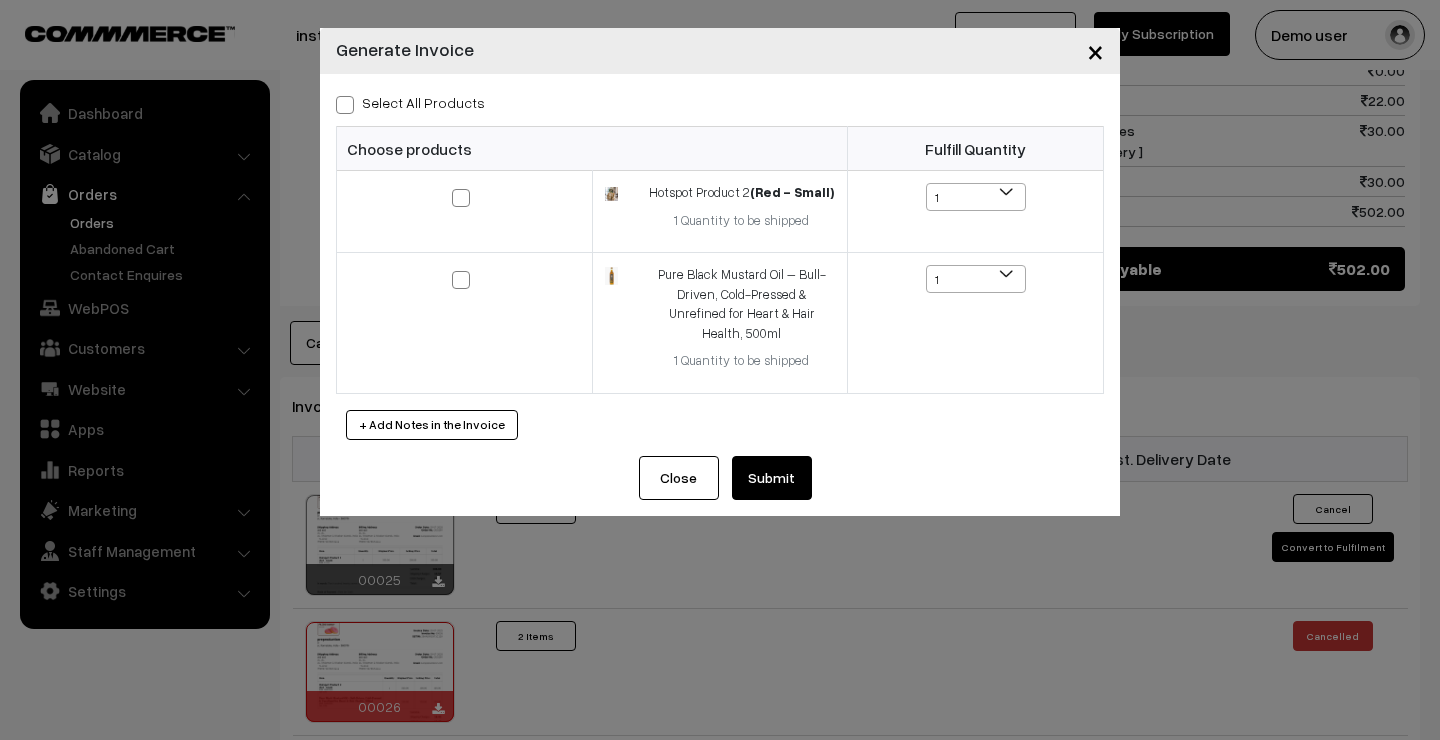 click on "×" at bounding box center (1095, 50) 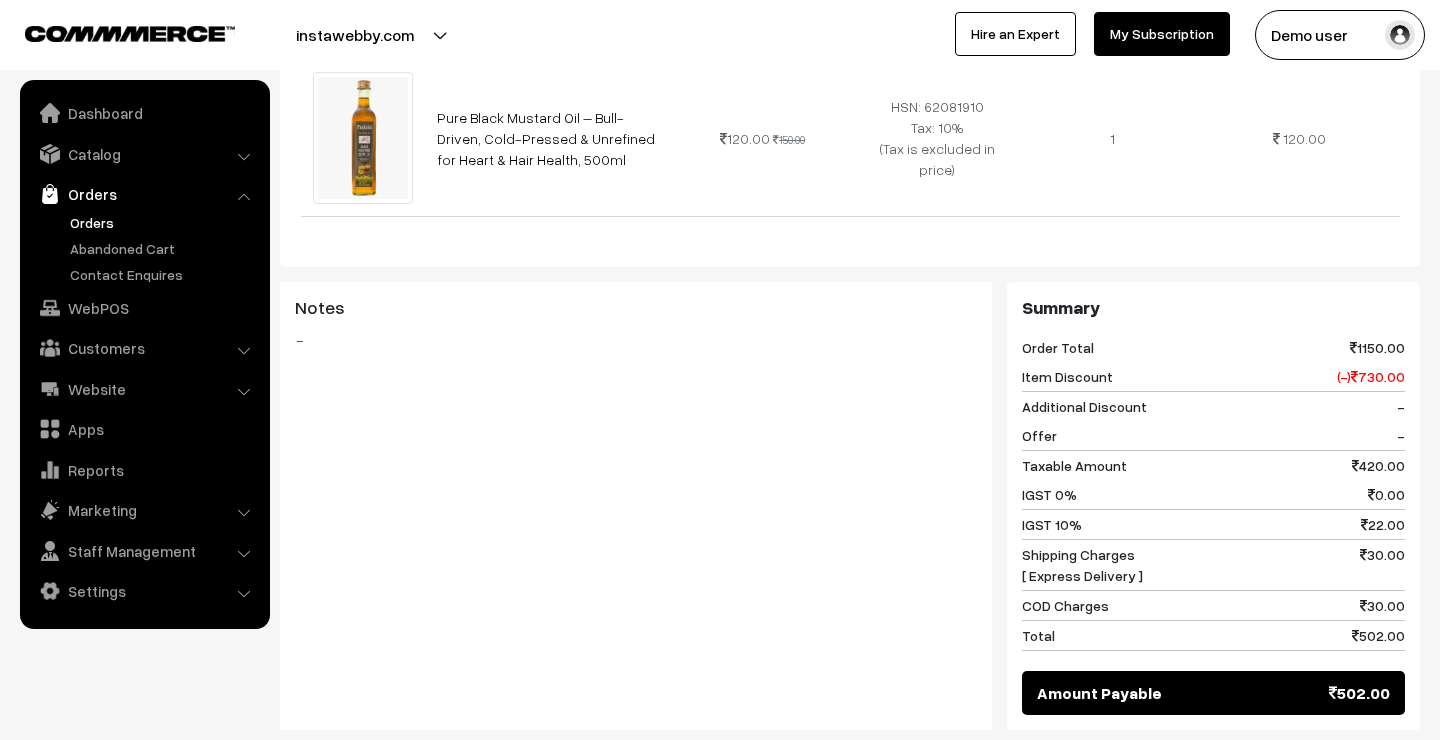 scroll, scrollTop: 883, scrollLeft: 0, axis: vertical 